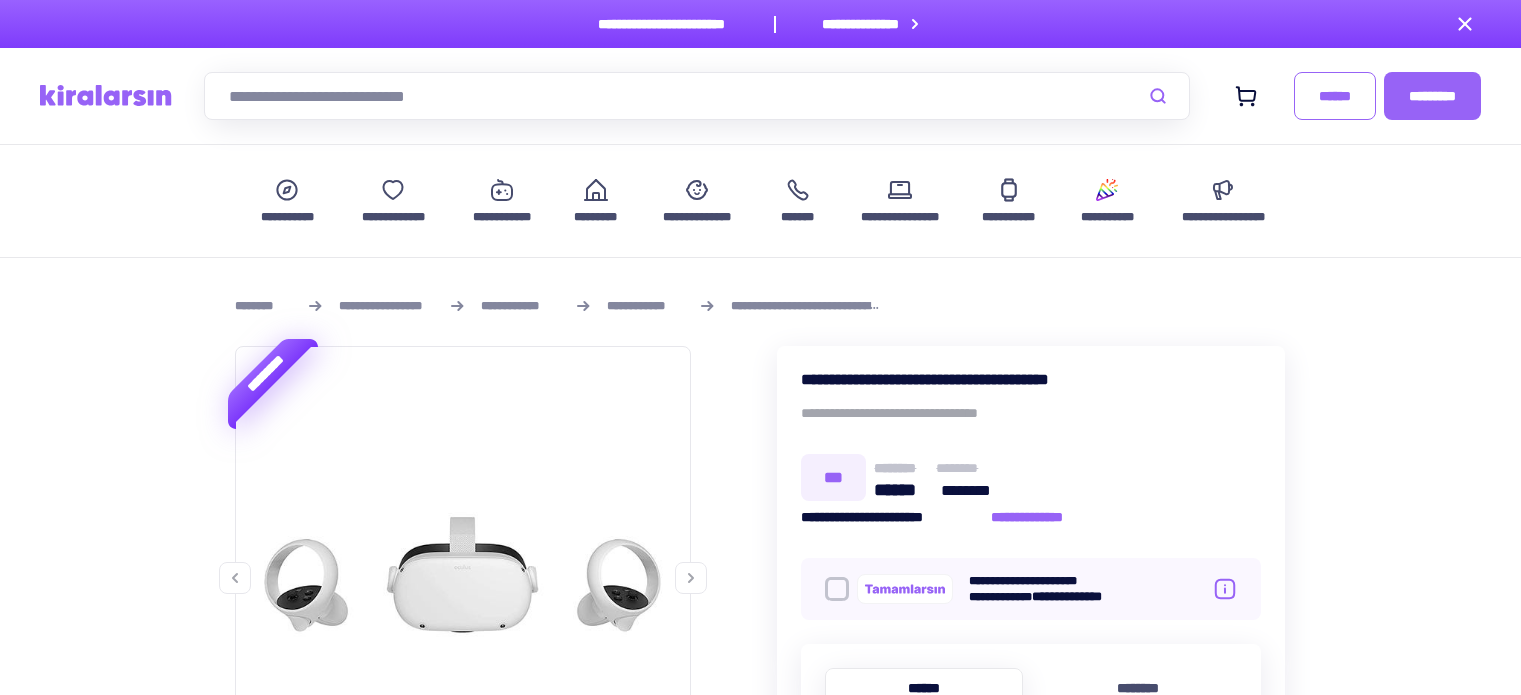scroll, scrollTop: 0, scrollLeft: 0, axis: both 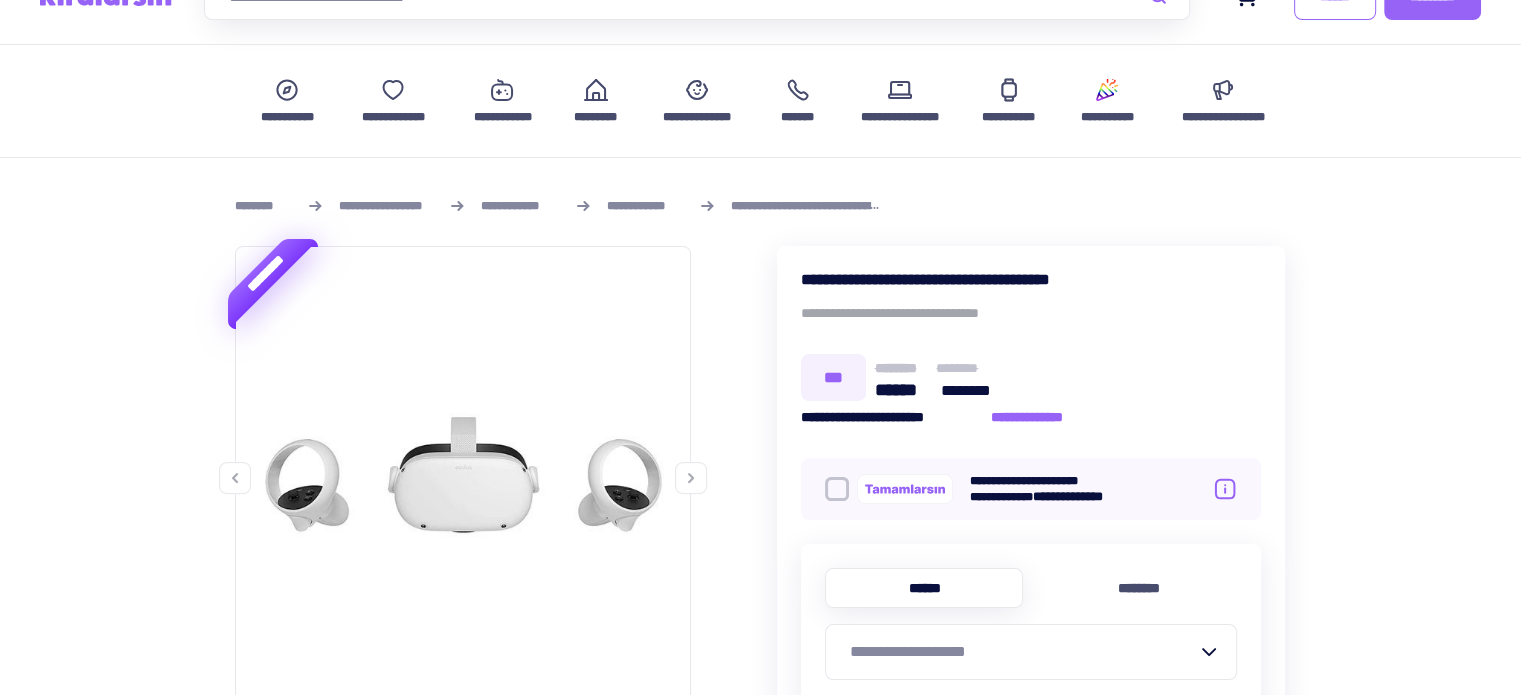click on "**********" at bounding box center [645, 206] 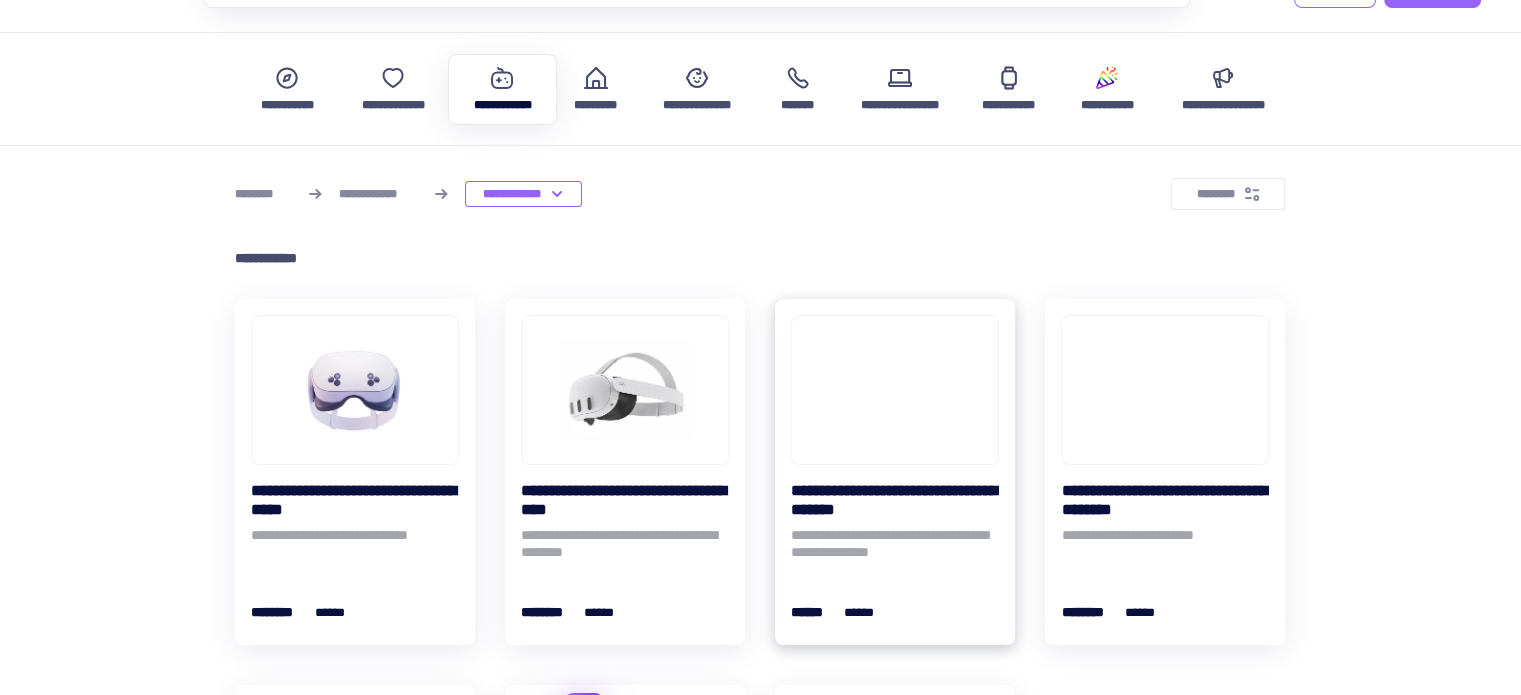 scroll, scrollTop: 400, scrollLeft: 0, axis: vertical 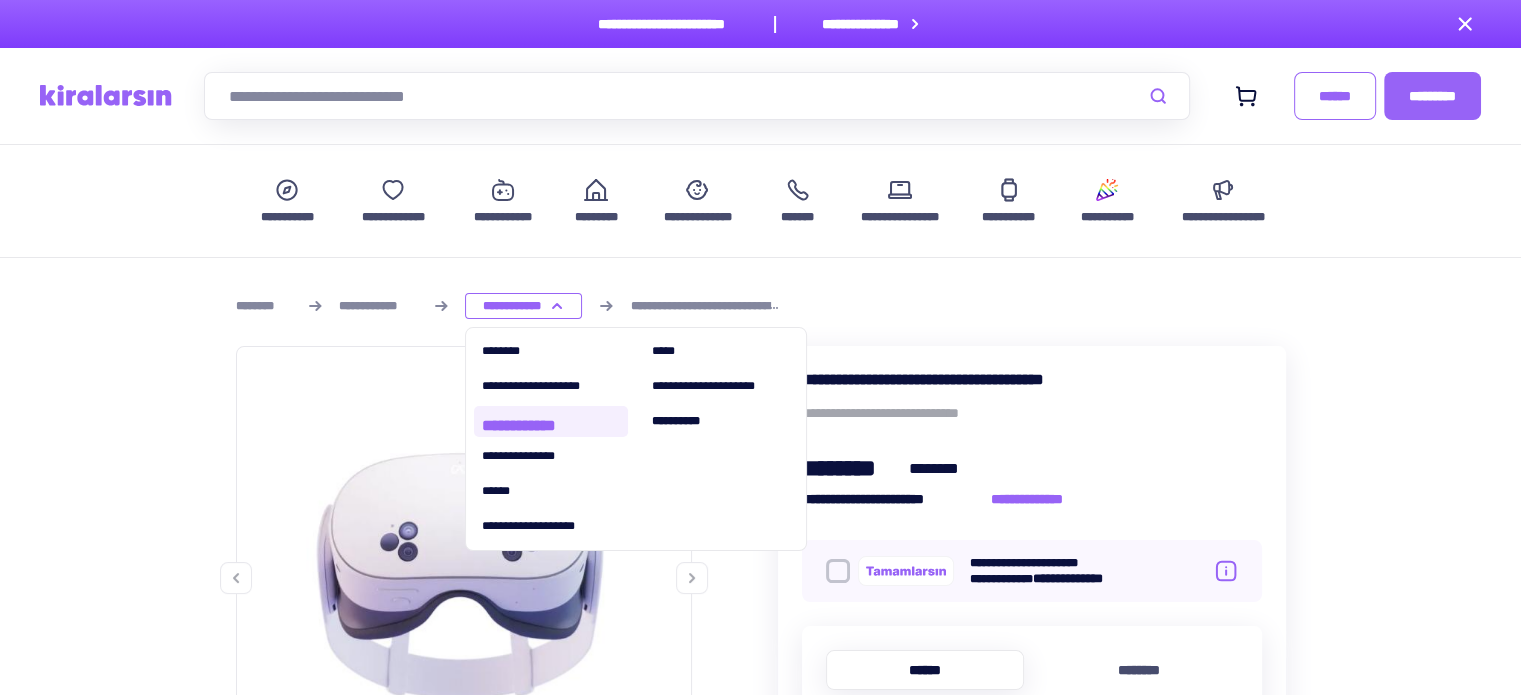 click on "**********" at bounding box center (524, 306) 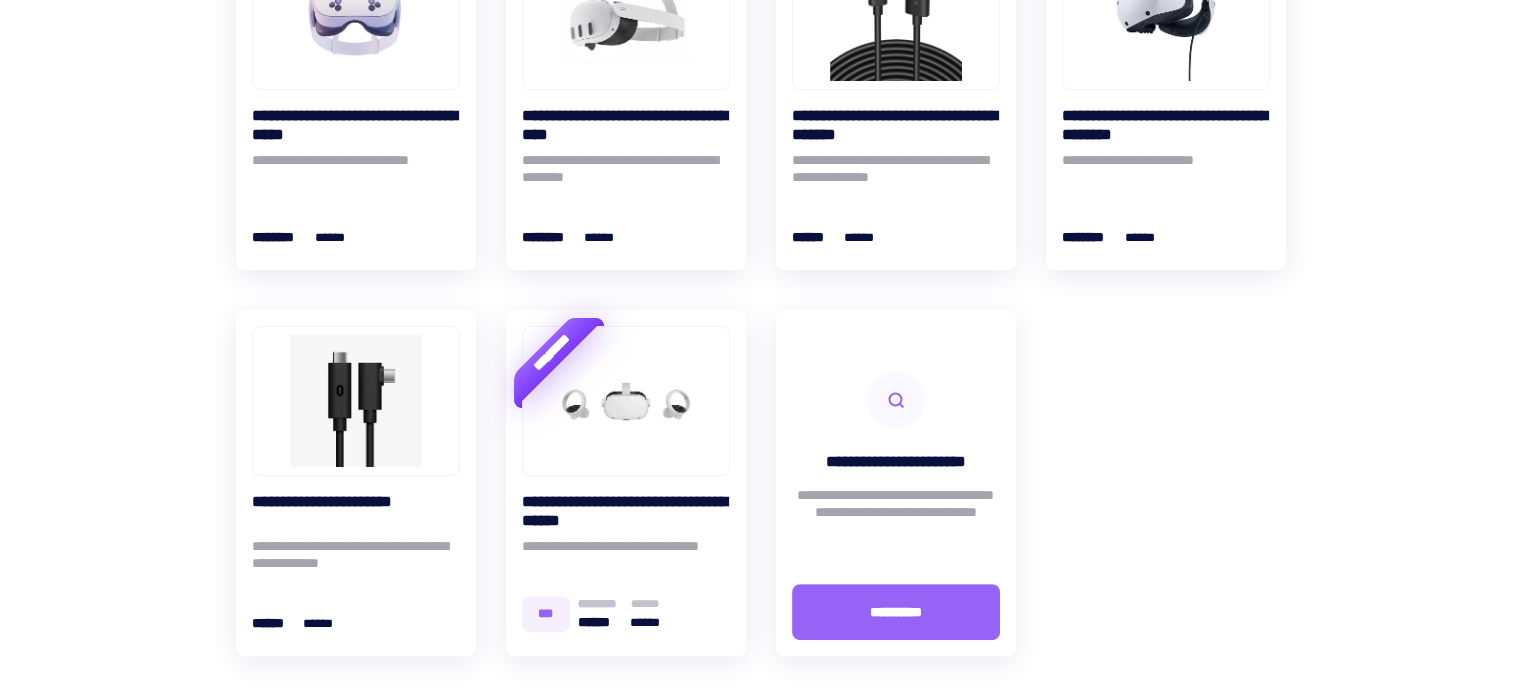 scroll, scrollTop: 500, scrollLeft: 0, axis: vertical 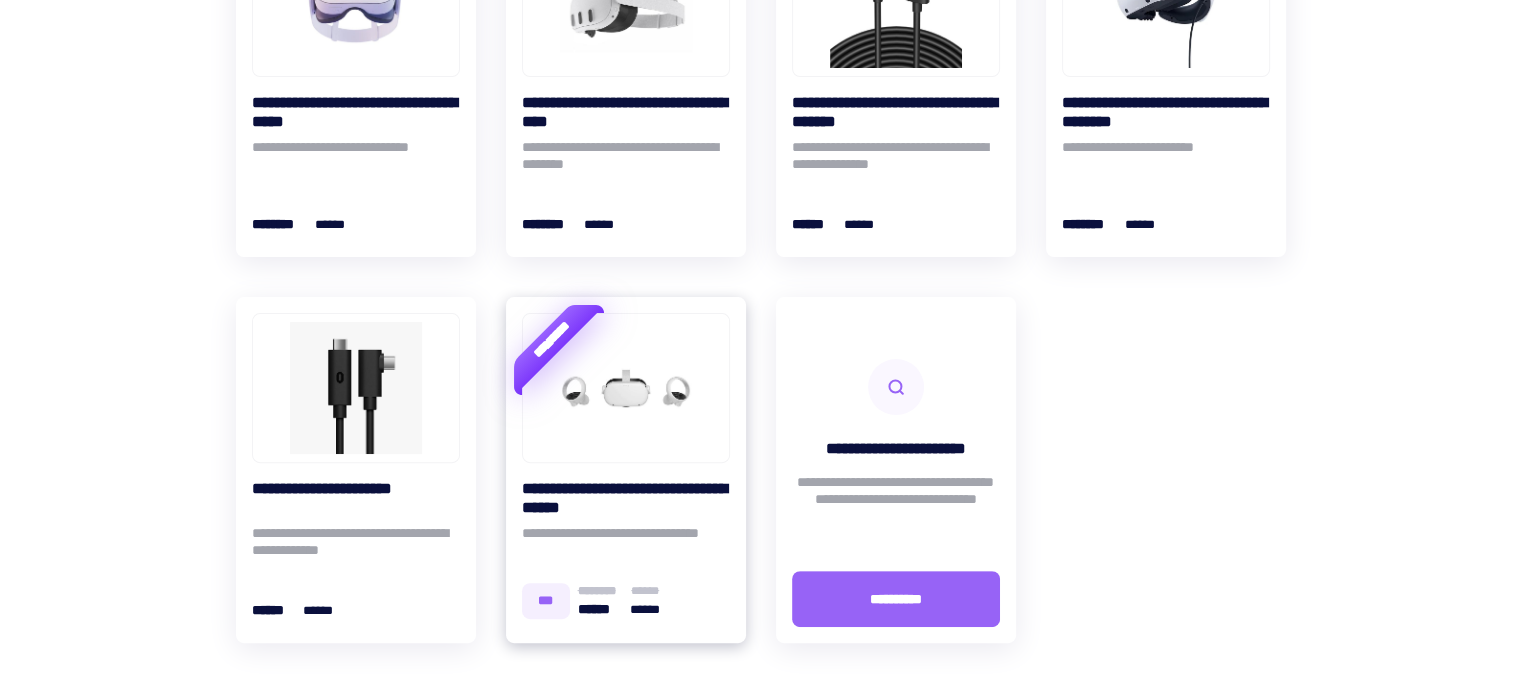 click on "**********" at bounding box center (626, 498) 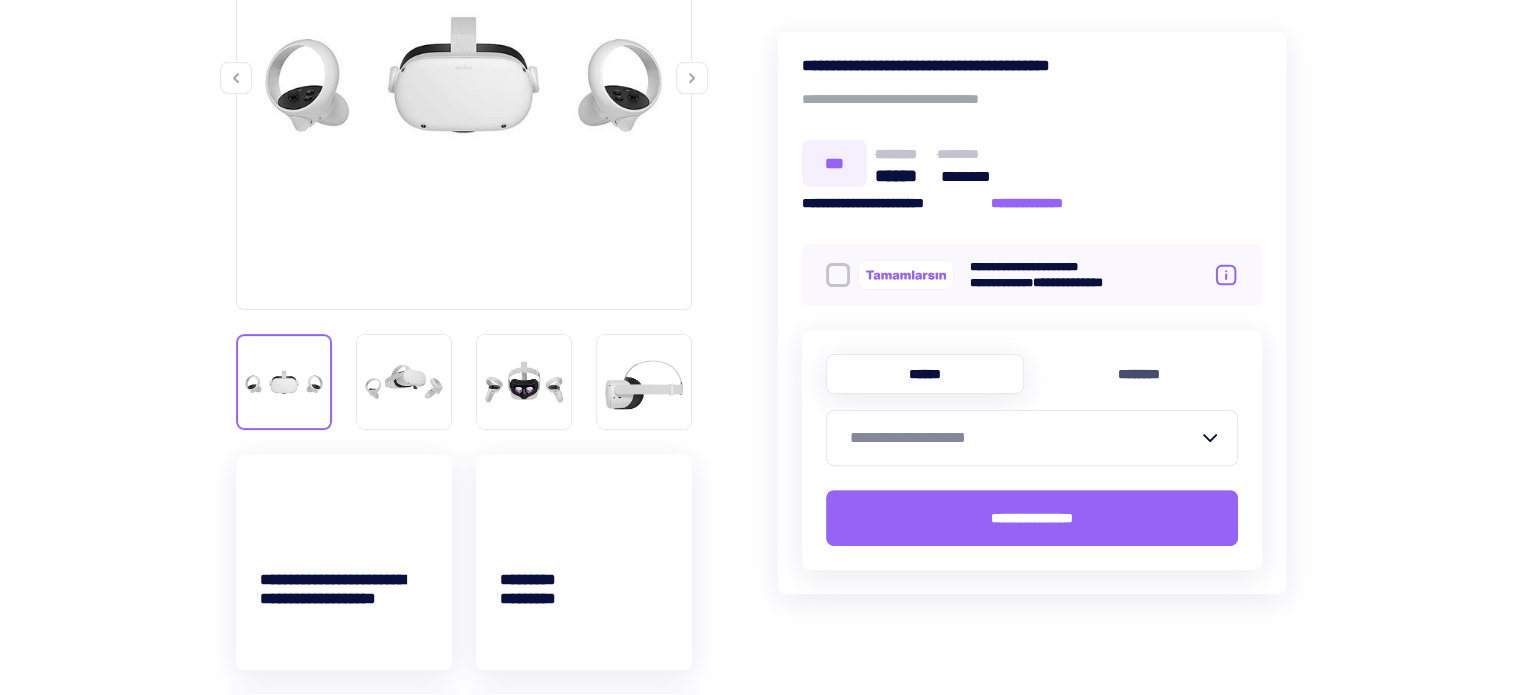 scroll, scrollTop: 0, scrollLeft: 0, axis: both 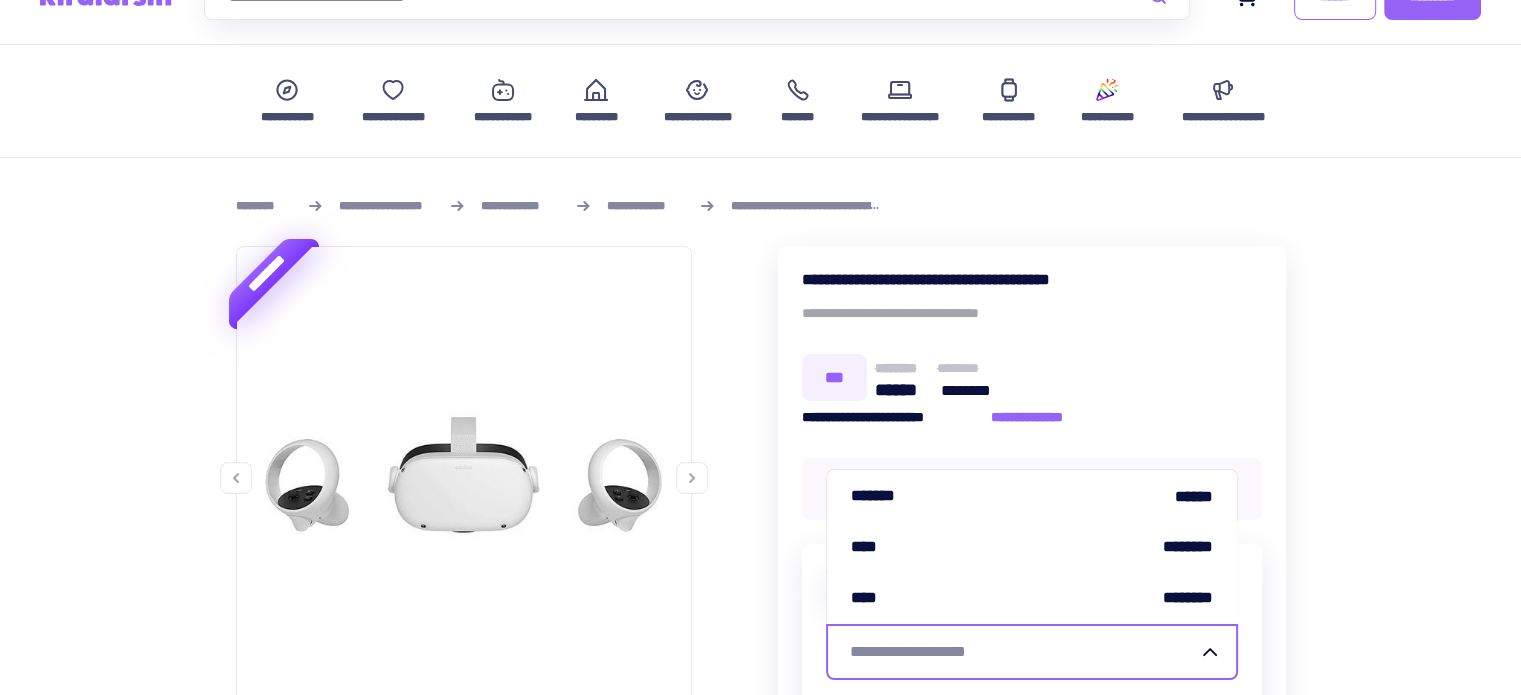 click on "**********" at bounding box center [1020, 652] 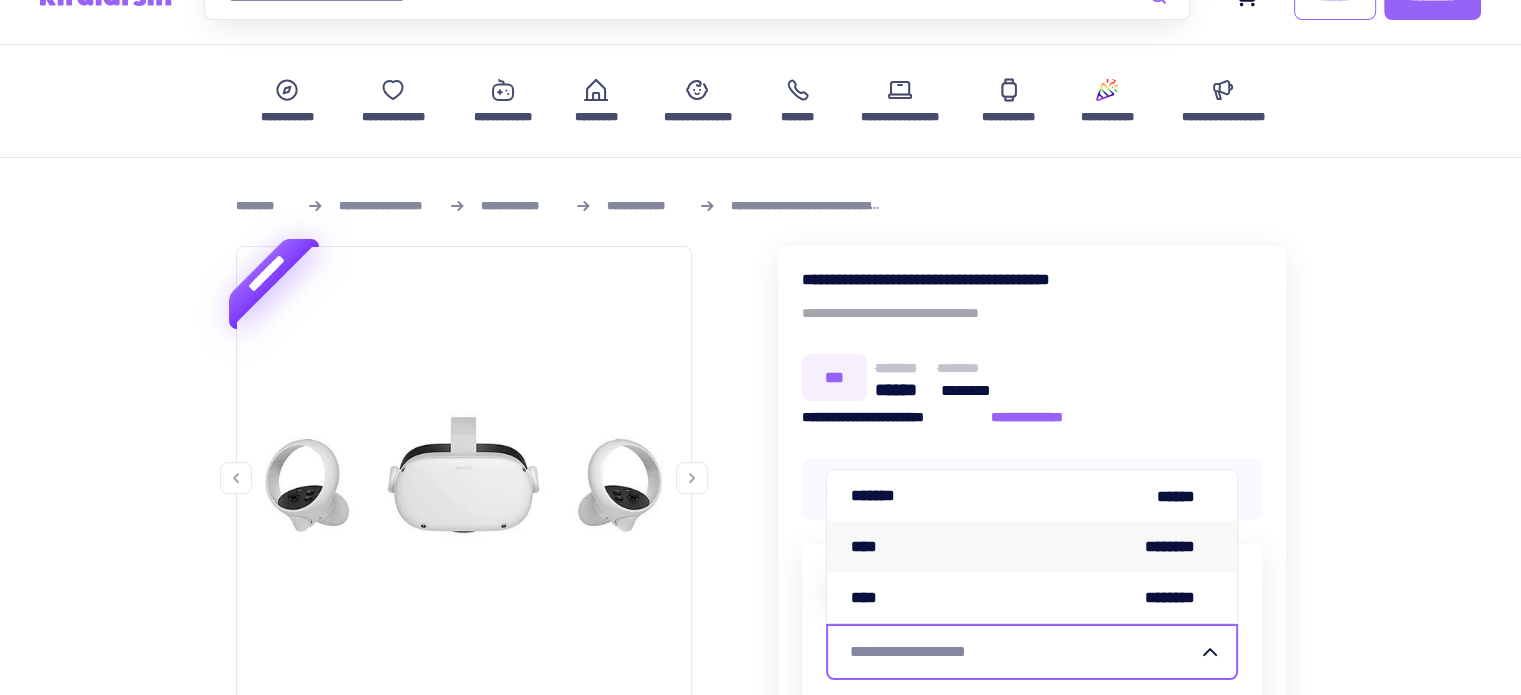 click on "**** ********" at bounding box center [1032, 546] 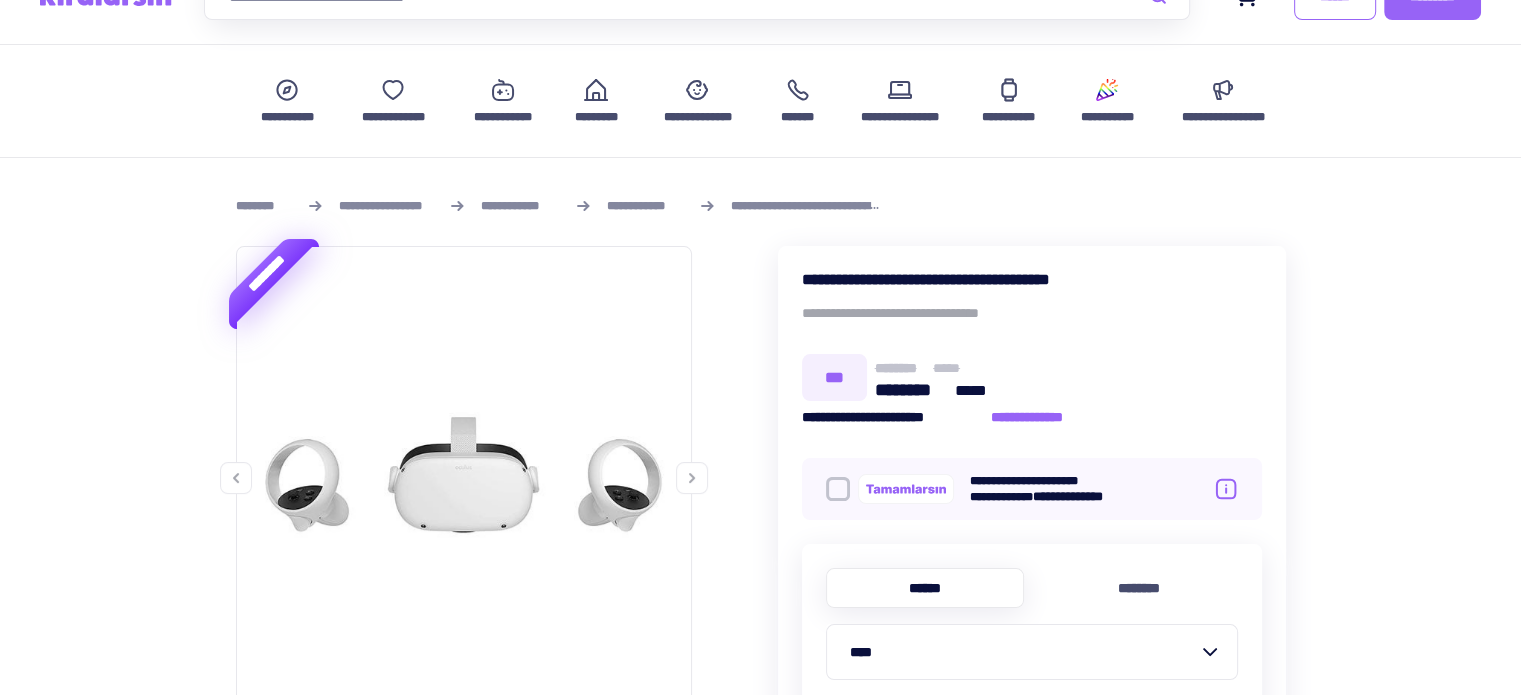 click at bounding box center (463, 474) 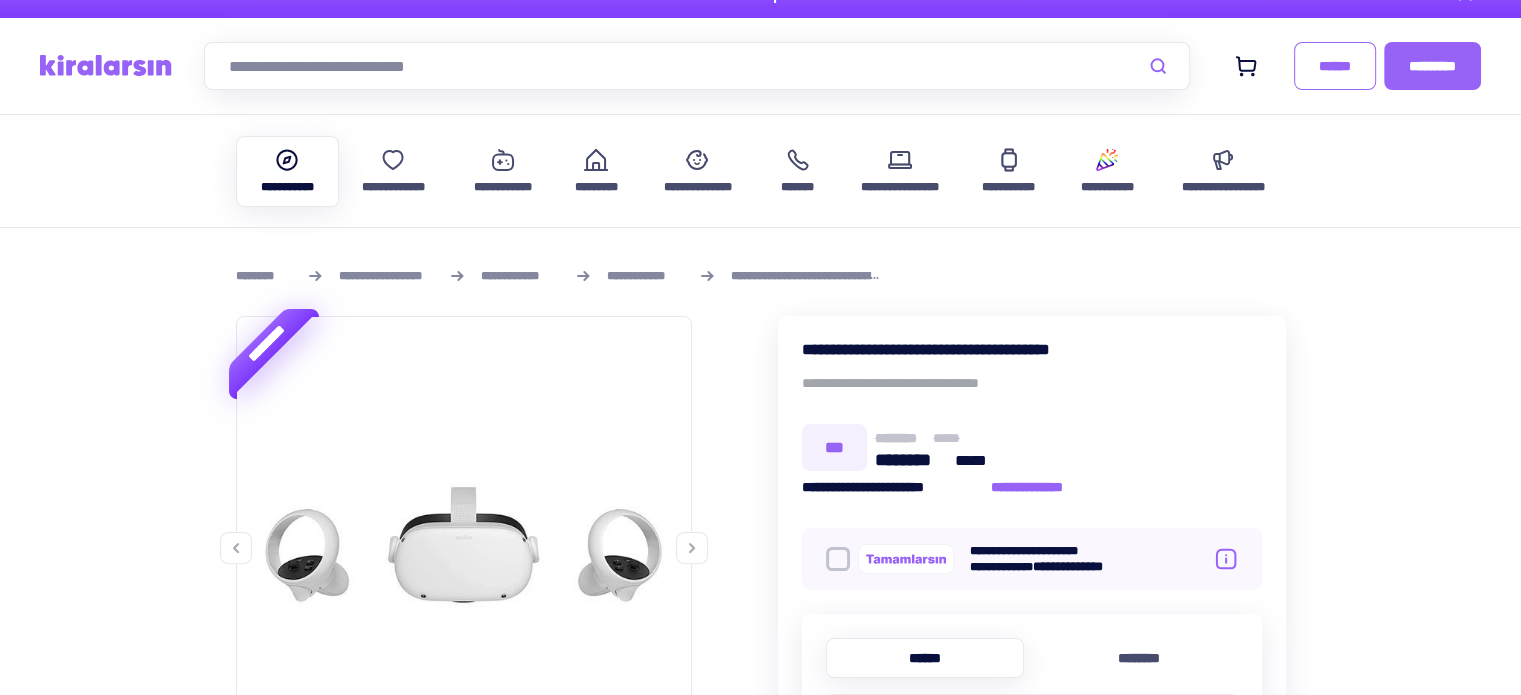 scroll, scrollTop: 0, scrollLeft: 0, axis: both 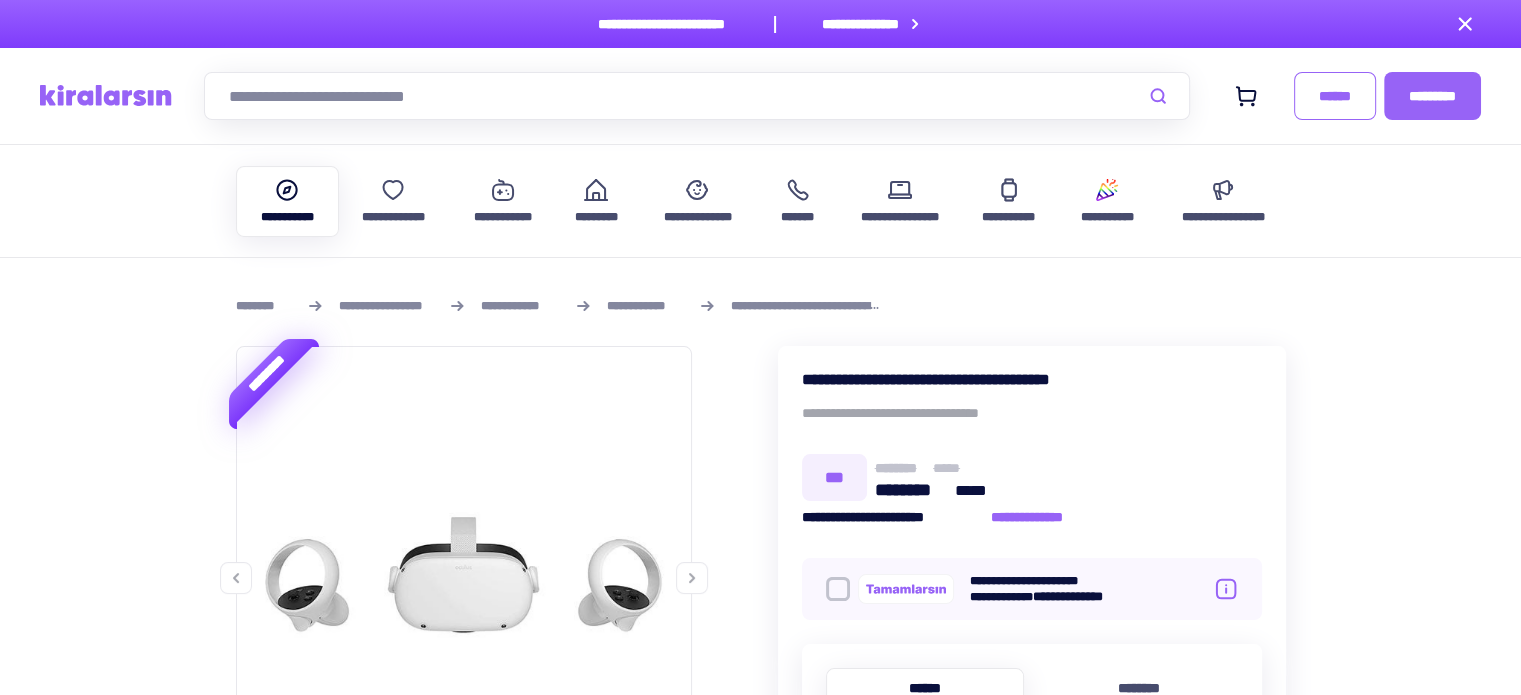 click on "**********" at bounding box center [288, 217] 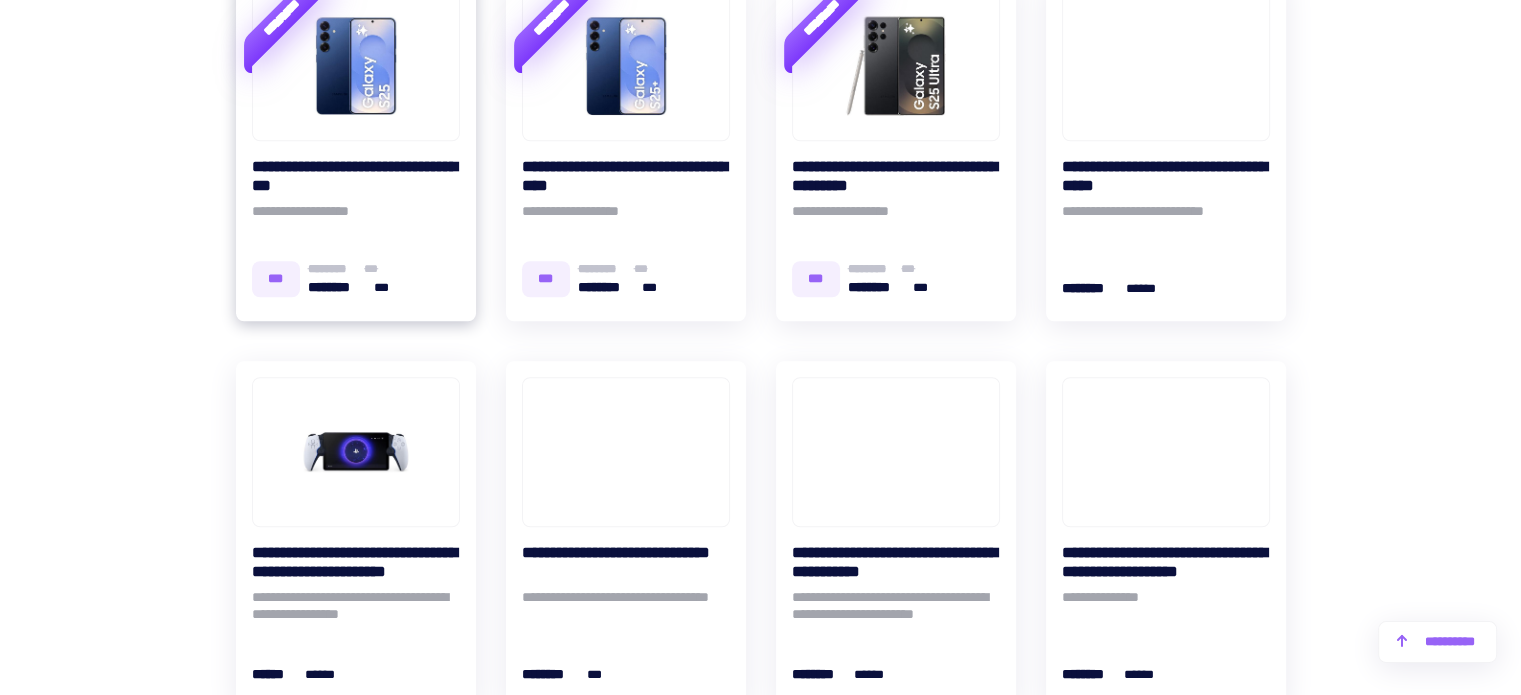 scroll, scrollTop: 1600, scrollLeft: 0, axis: vertical 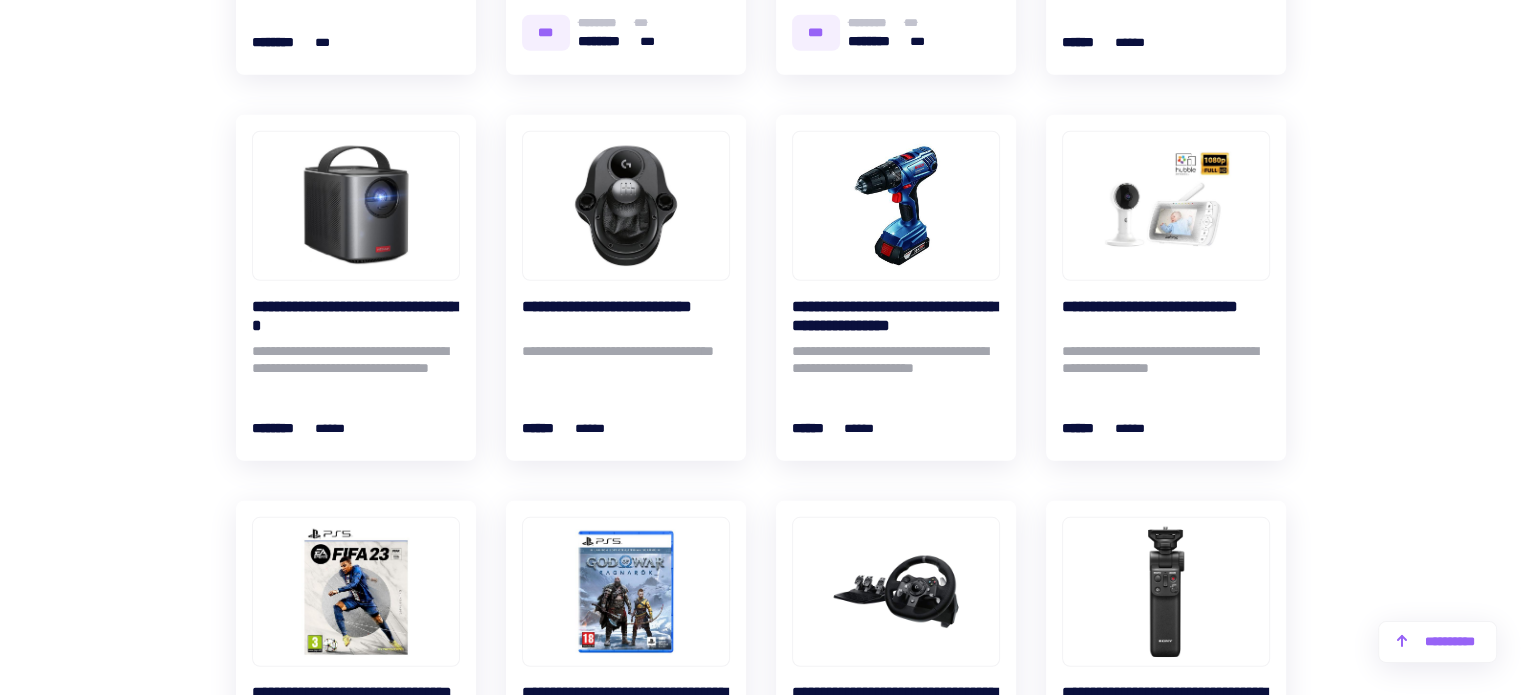 drag, startPoint x: 856, startPoint y: 209, endPoint x: 1452, endPoint y: 218, distance: 596.06793 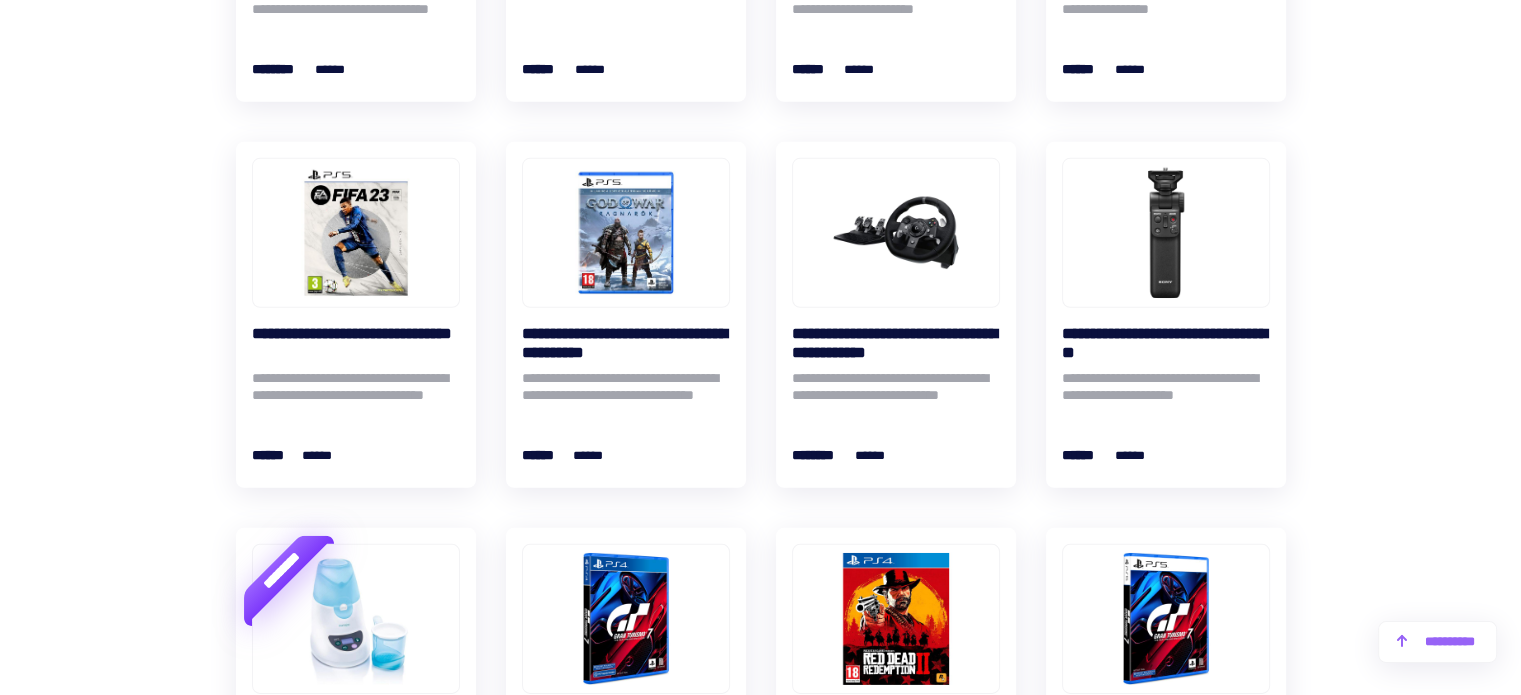 scroll, scrollTop: 6100, scrollLeft: 0, axis: vertical 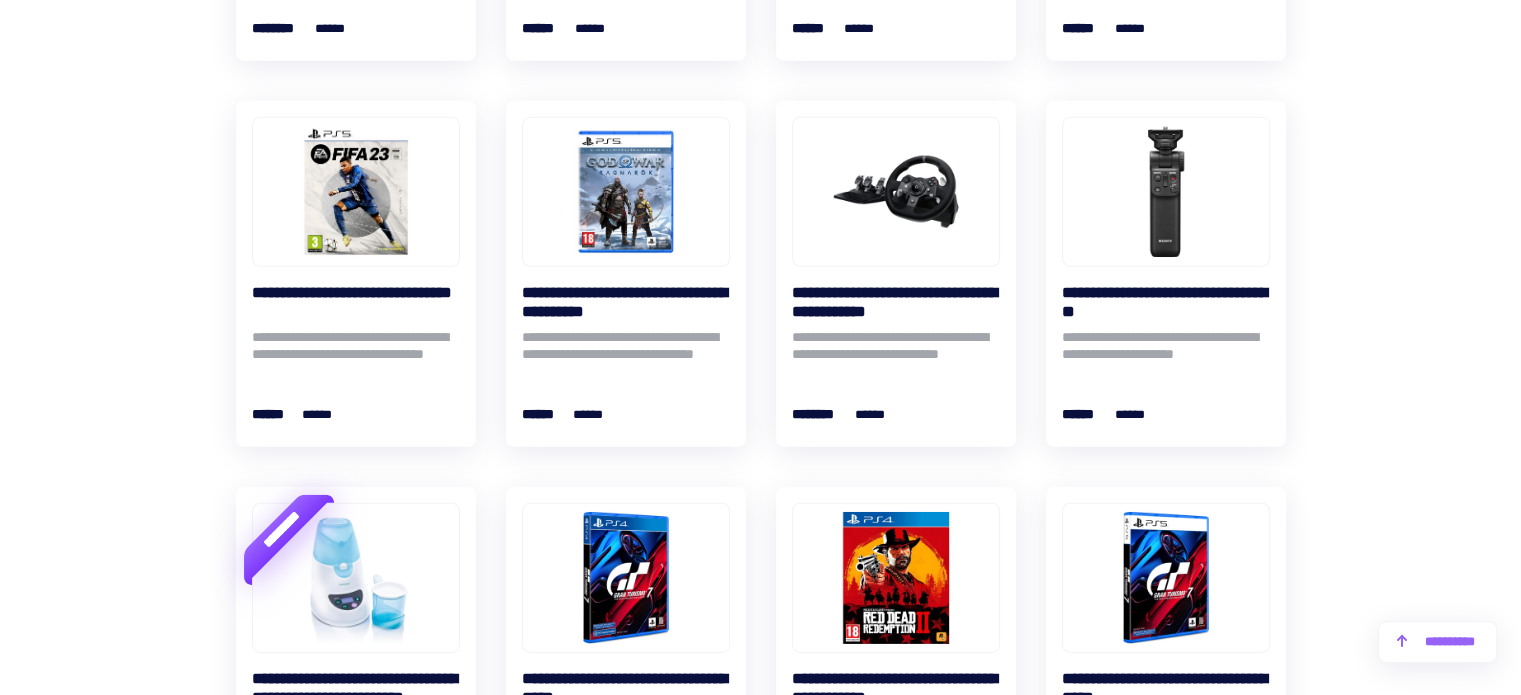 drag, startPoint x: 1370, startPoint y: 208, endPoint x: 1397, endPoint y: 166, distance: 49.92995 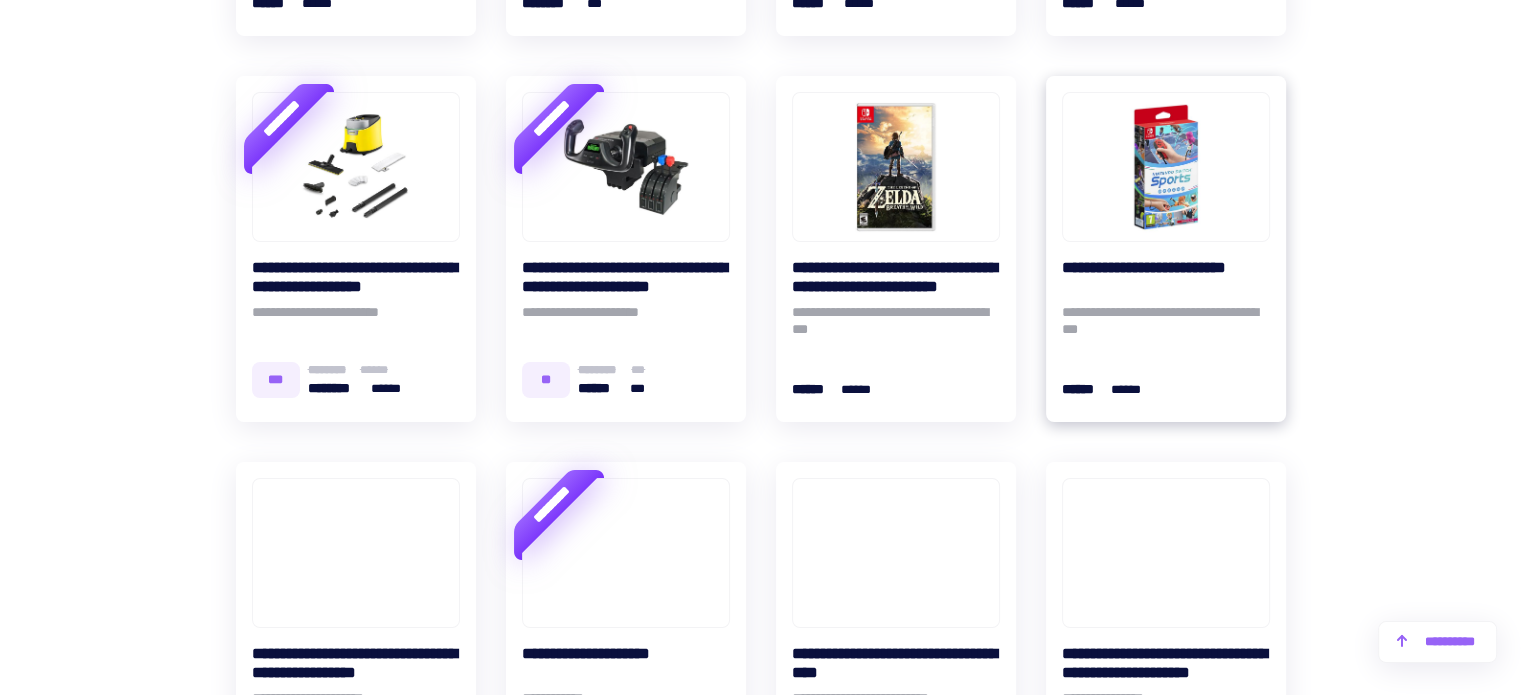 scroll, scrollTop: 7300, scrollLeft: 0, axis: vertical 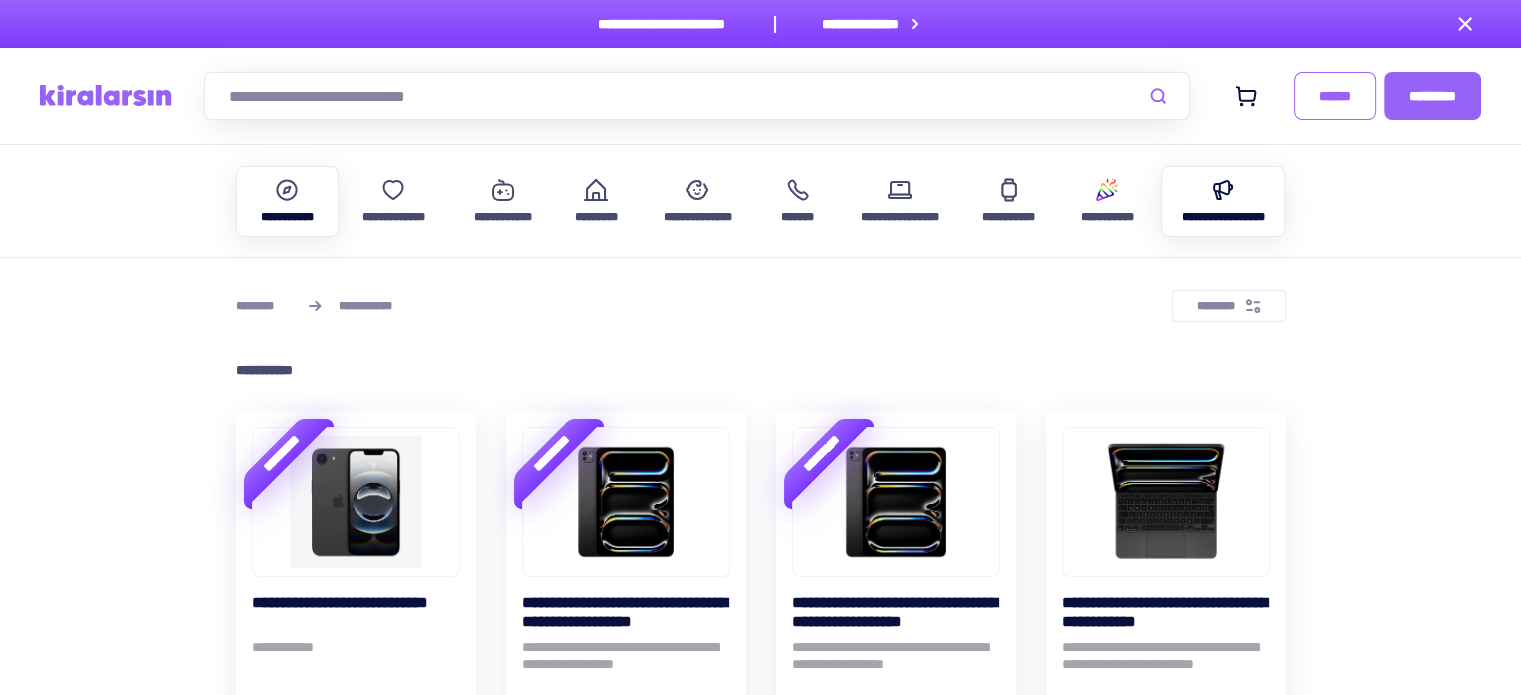 click at bounding box center [1223, 190] 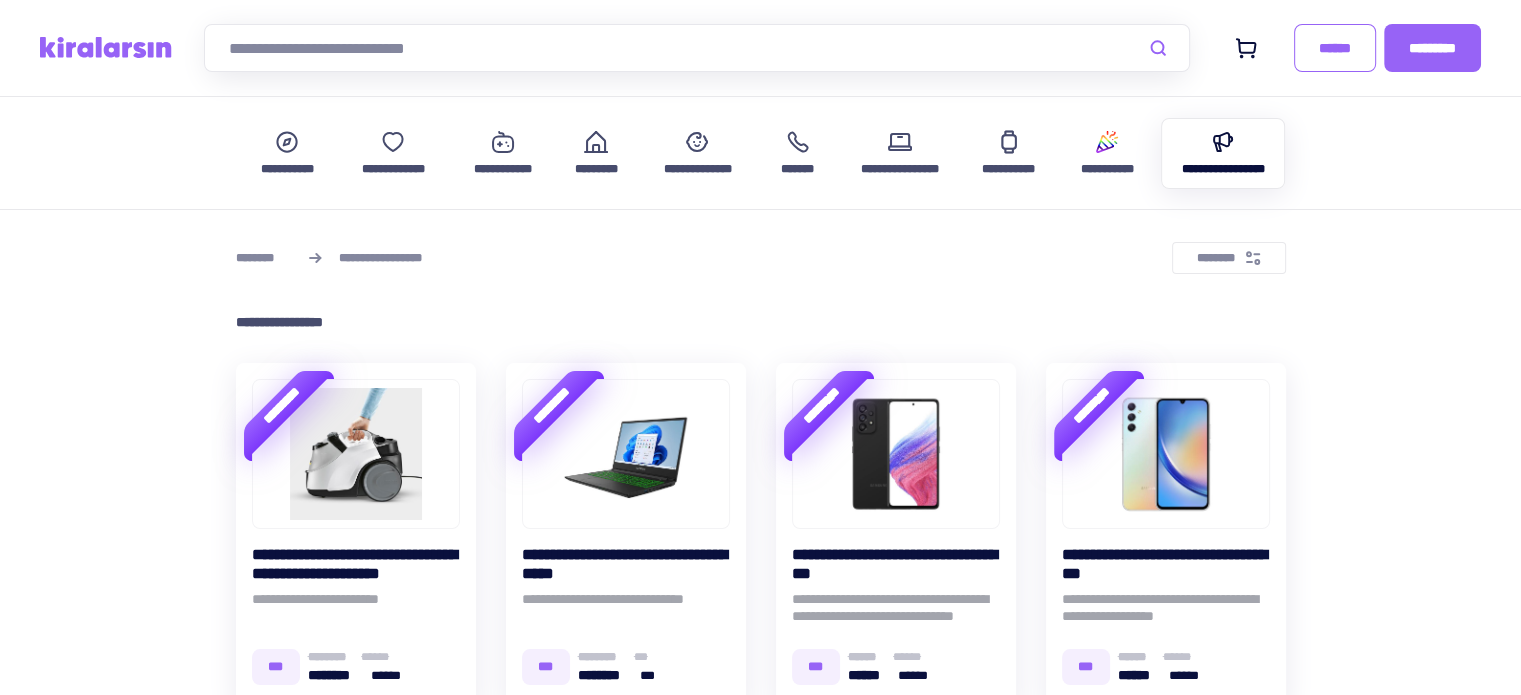 click on "**********" at bounding box center (1223, 169) 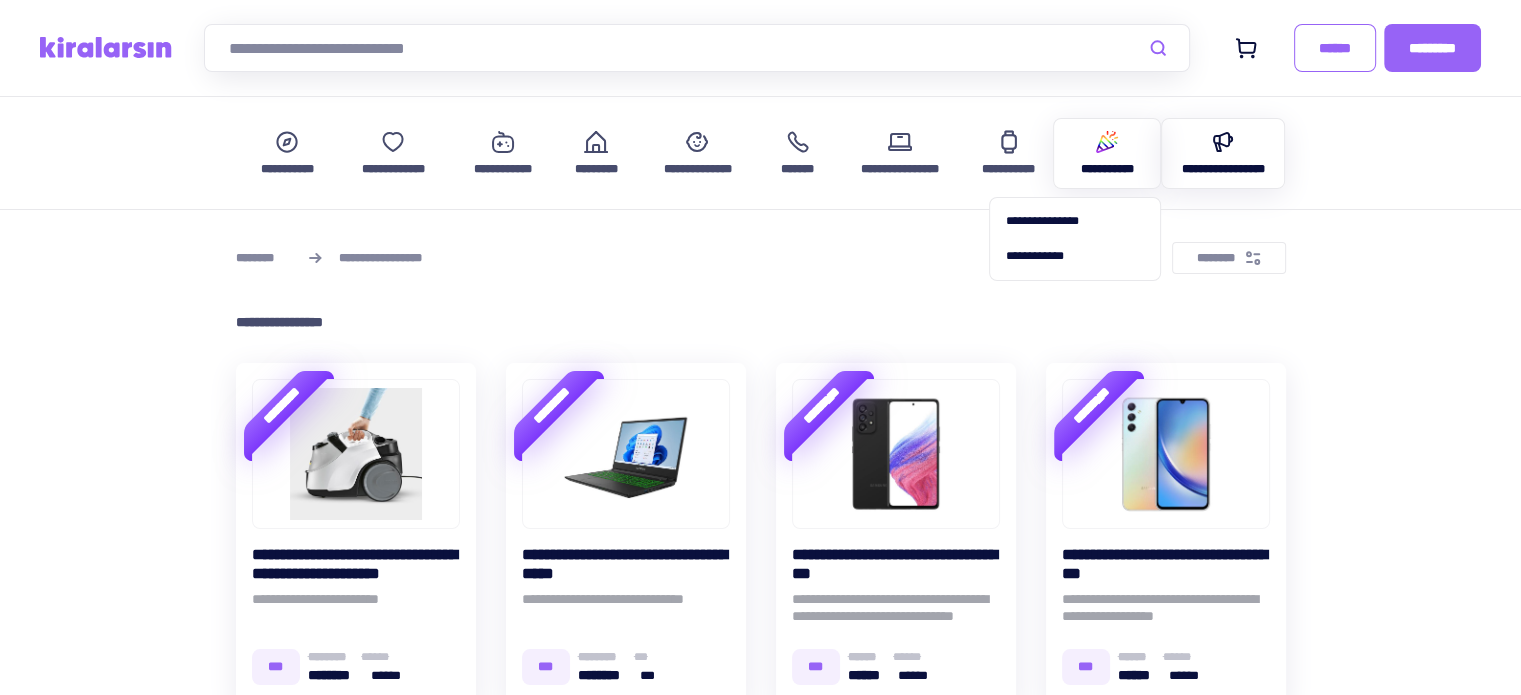 click on "**********" at bounding box center [1107, 169] 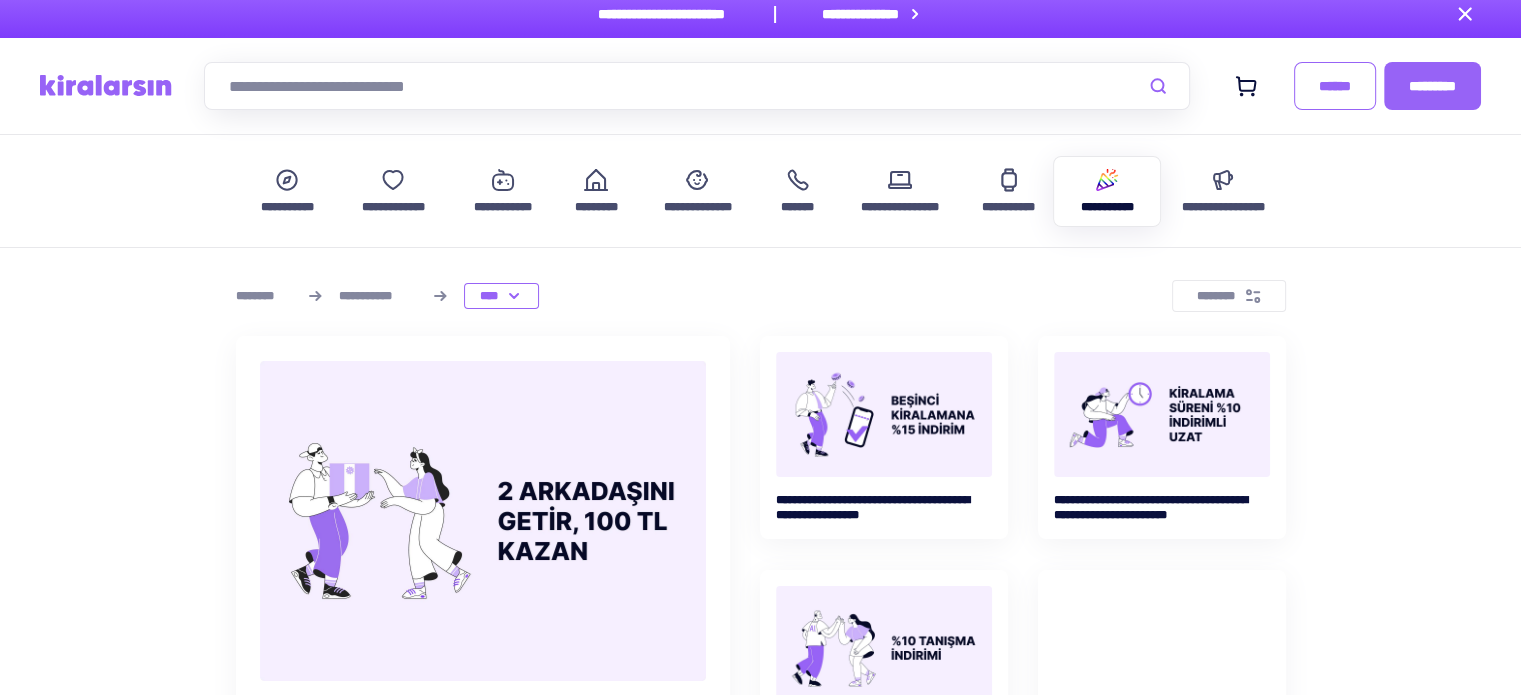 scroll, scrollTop: 0, scrollLeft: 0, axis: both 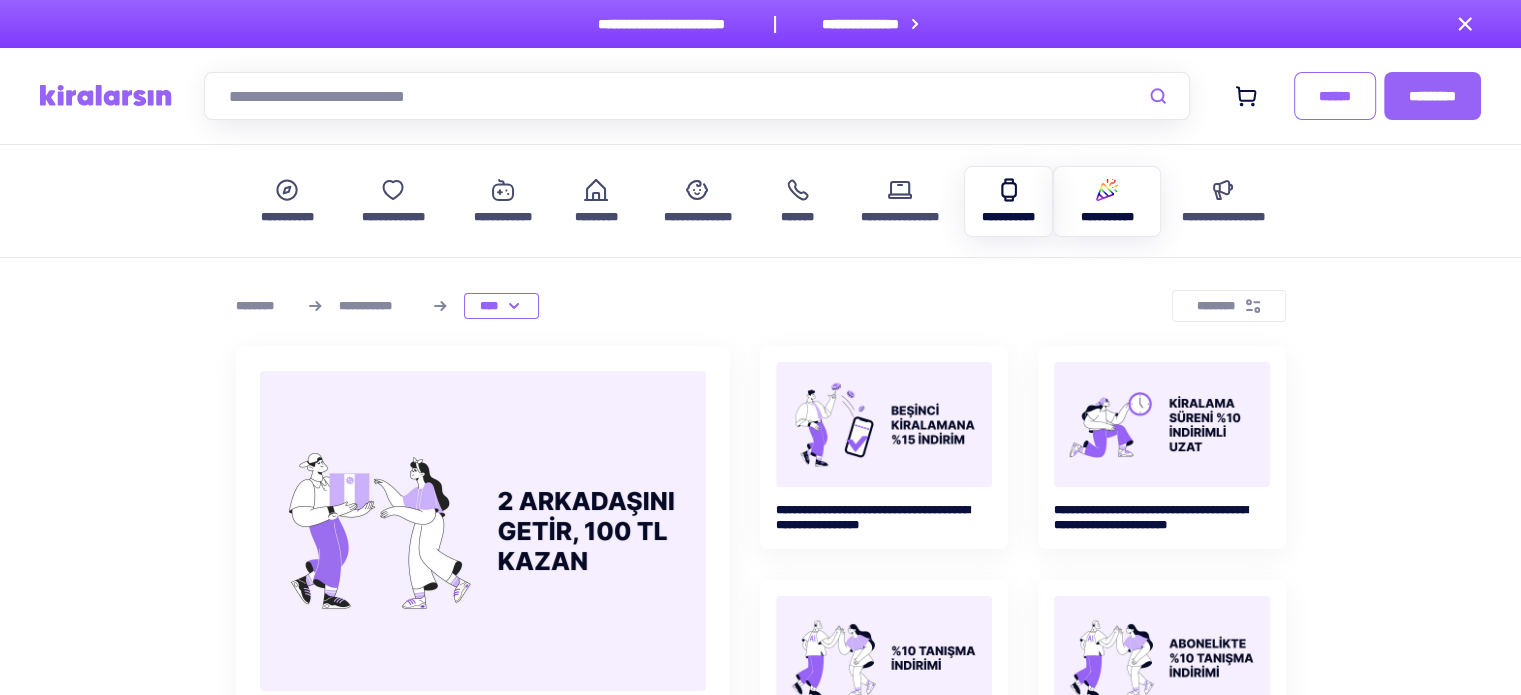 click on "**********" at bounding box center (1008, 217) 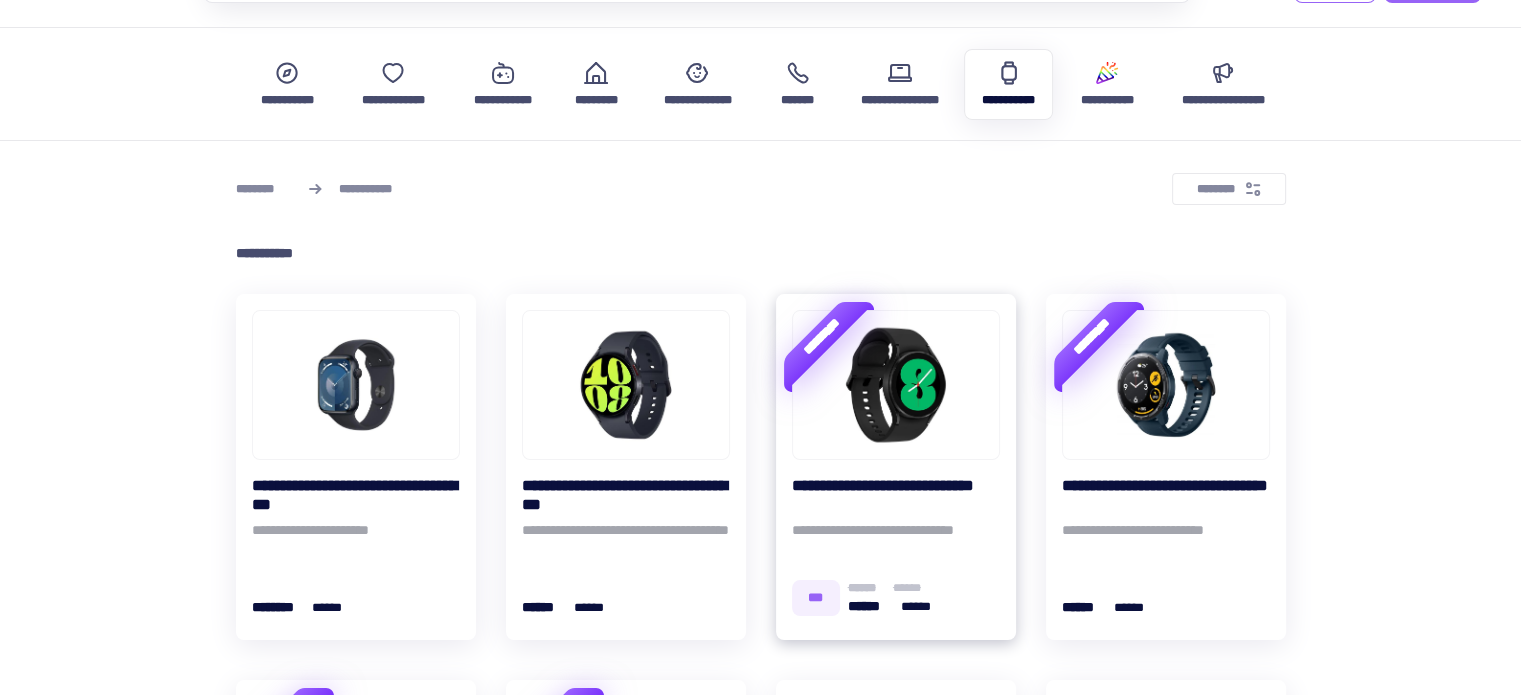 scroll, scrollTop: 200, scrollLeft: 0, axis: vertical 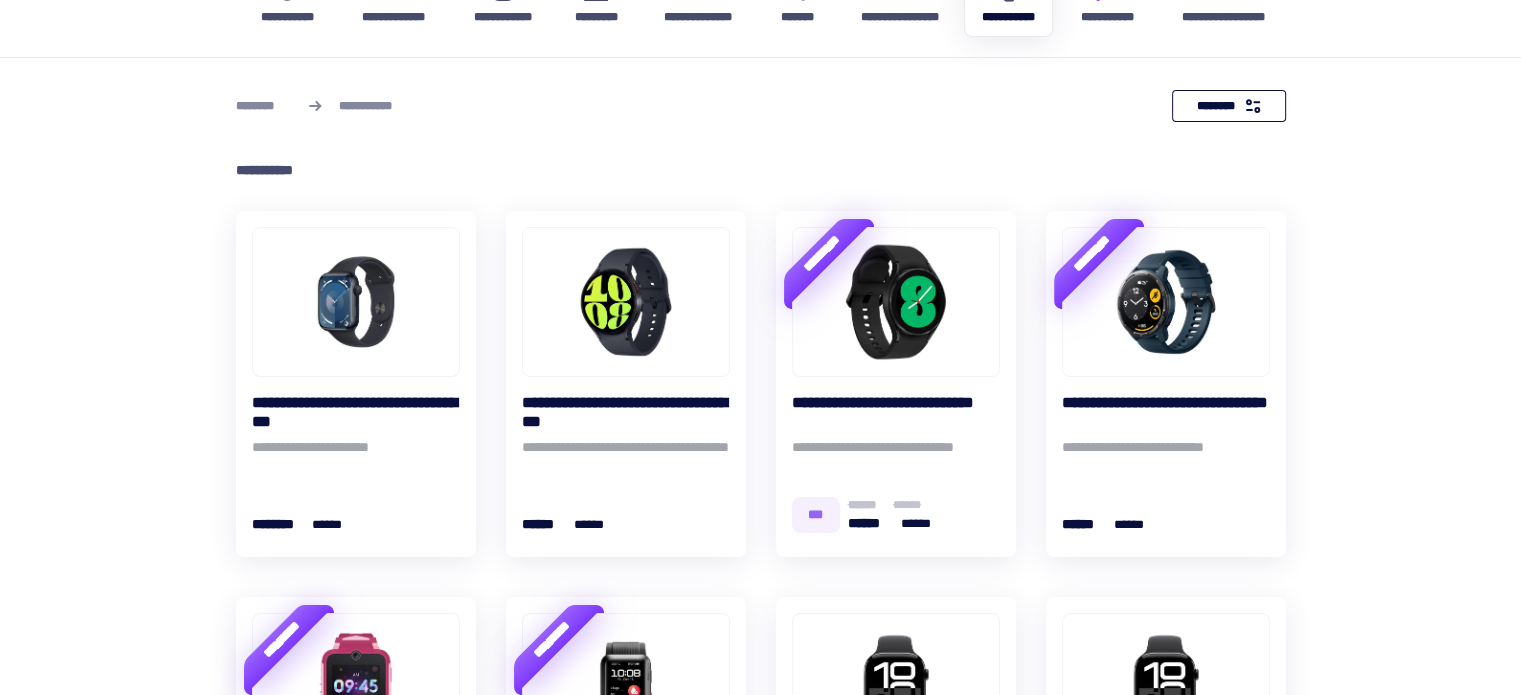 click on "********" at bounding box center [1229, 106] 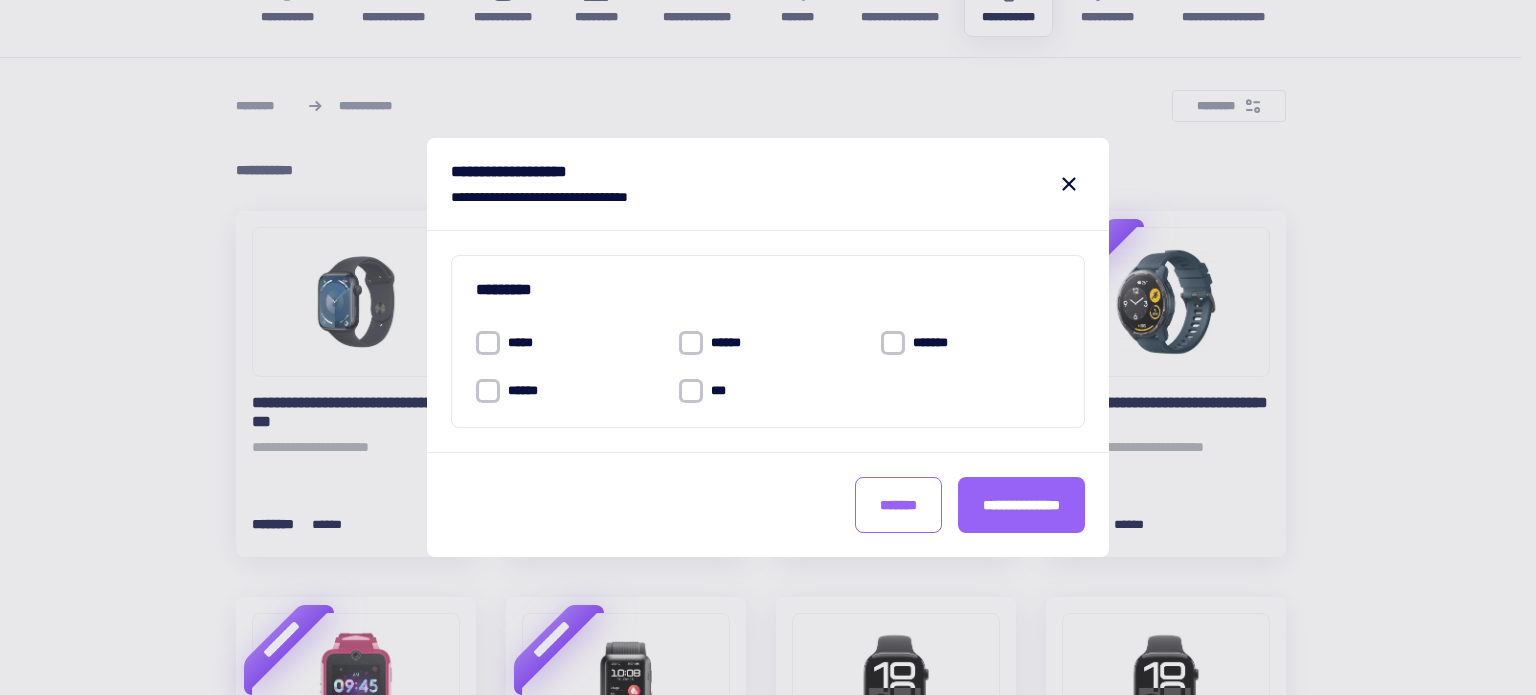 drag, startPoint x: 1051, startPoint y: 351, endPoint x: 1090, endPoint y: 236, distance: 121.433105 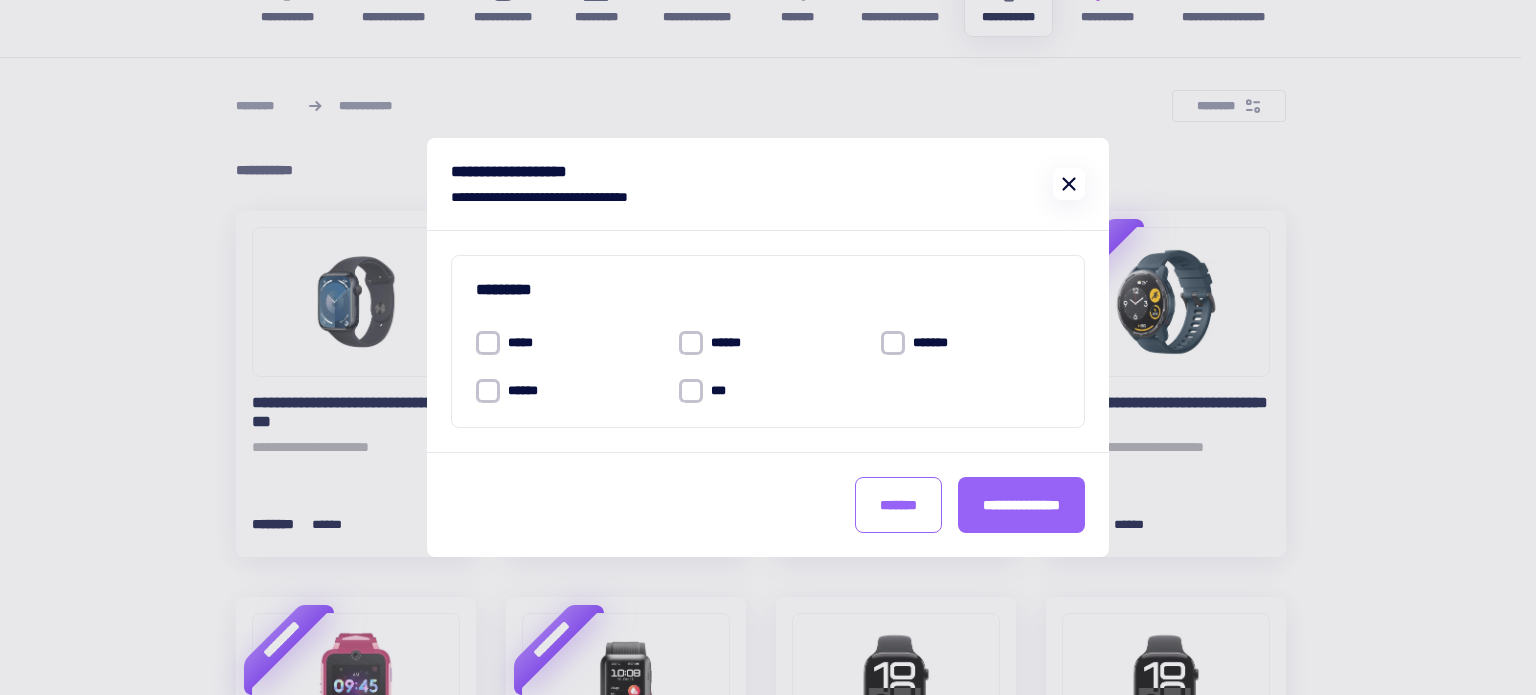 click at bounding box center (1069, 184) 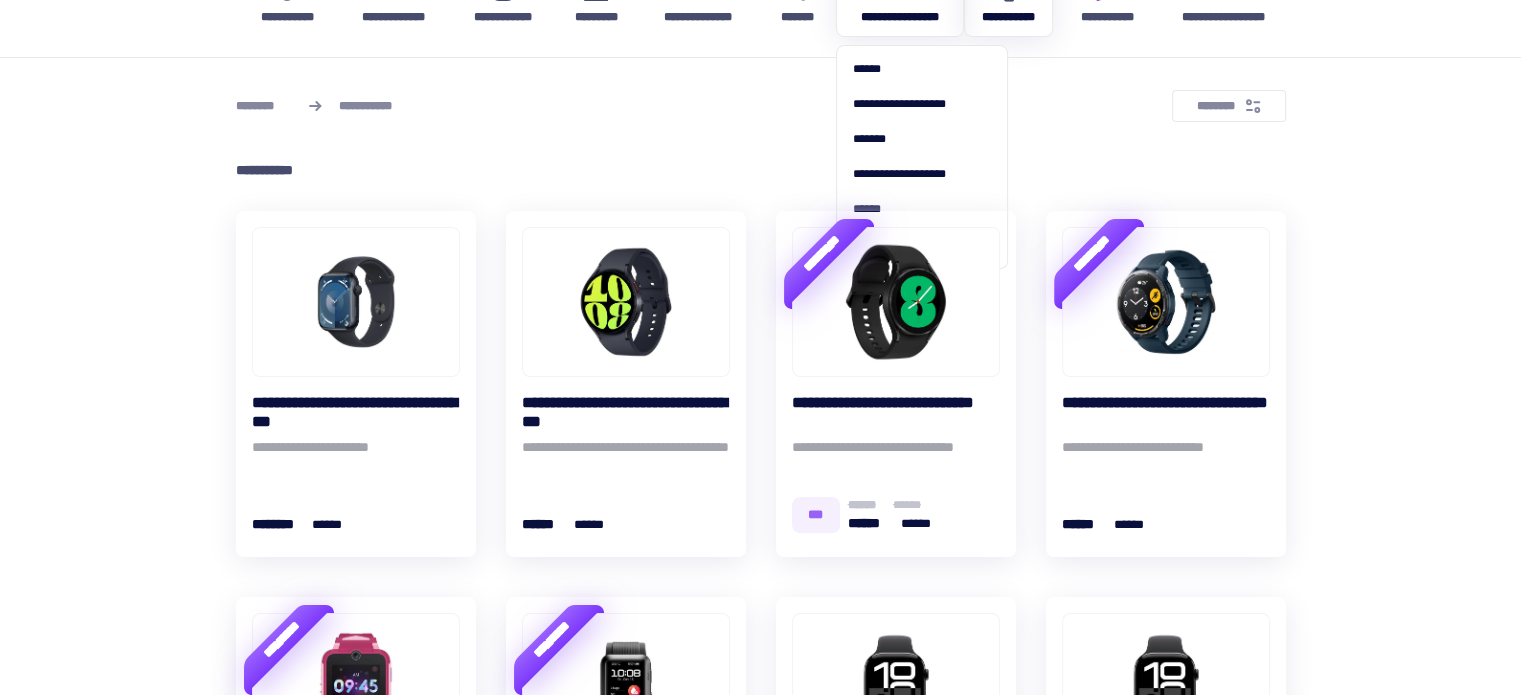 click on "**********" at bounding box center (900, 17) 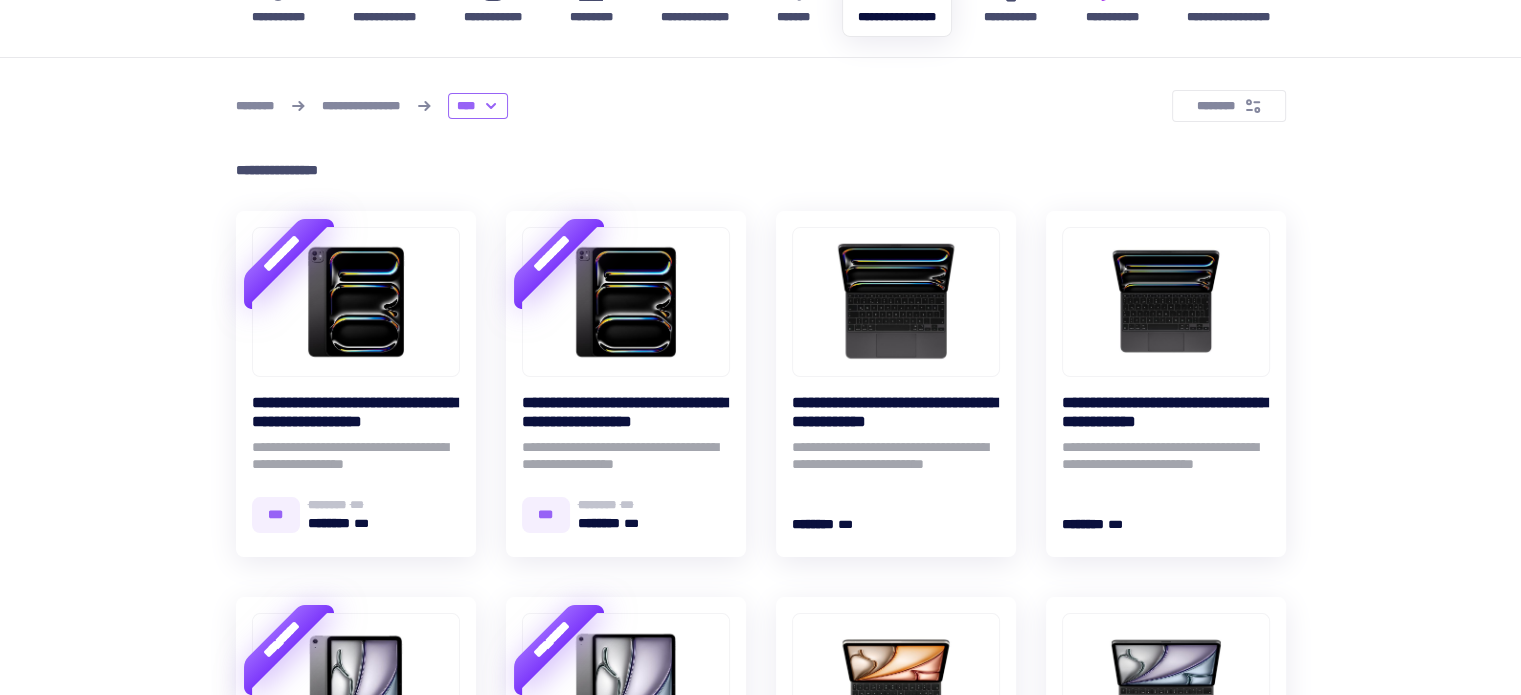 scroll, scrollTop: 0, scrollLeft: 0, axis: both 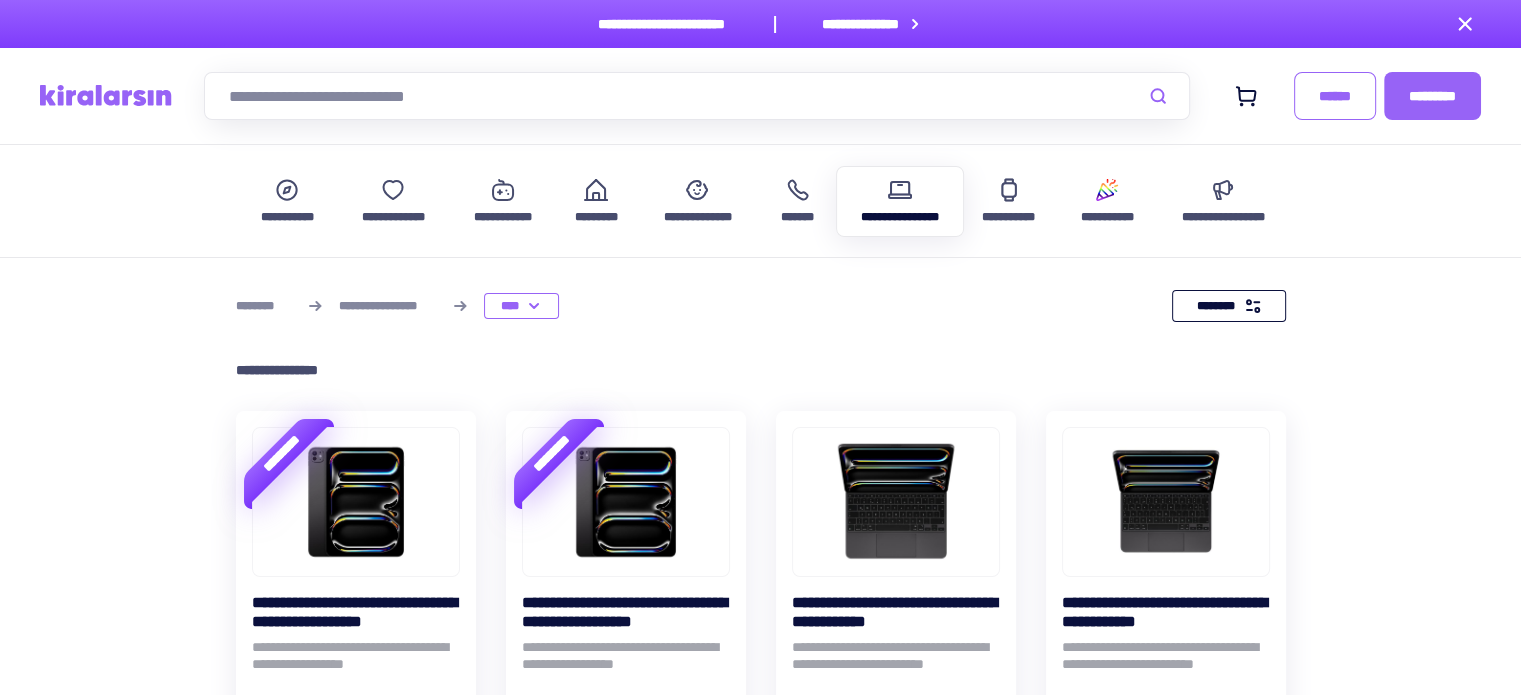 click on "********" at bounding box center [1229, 306] 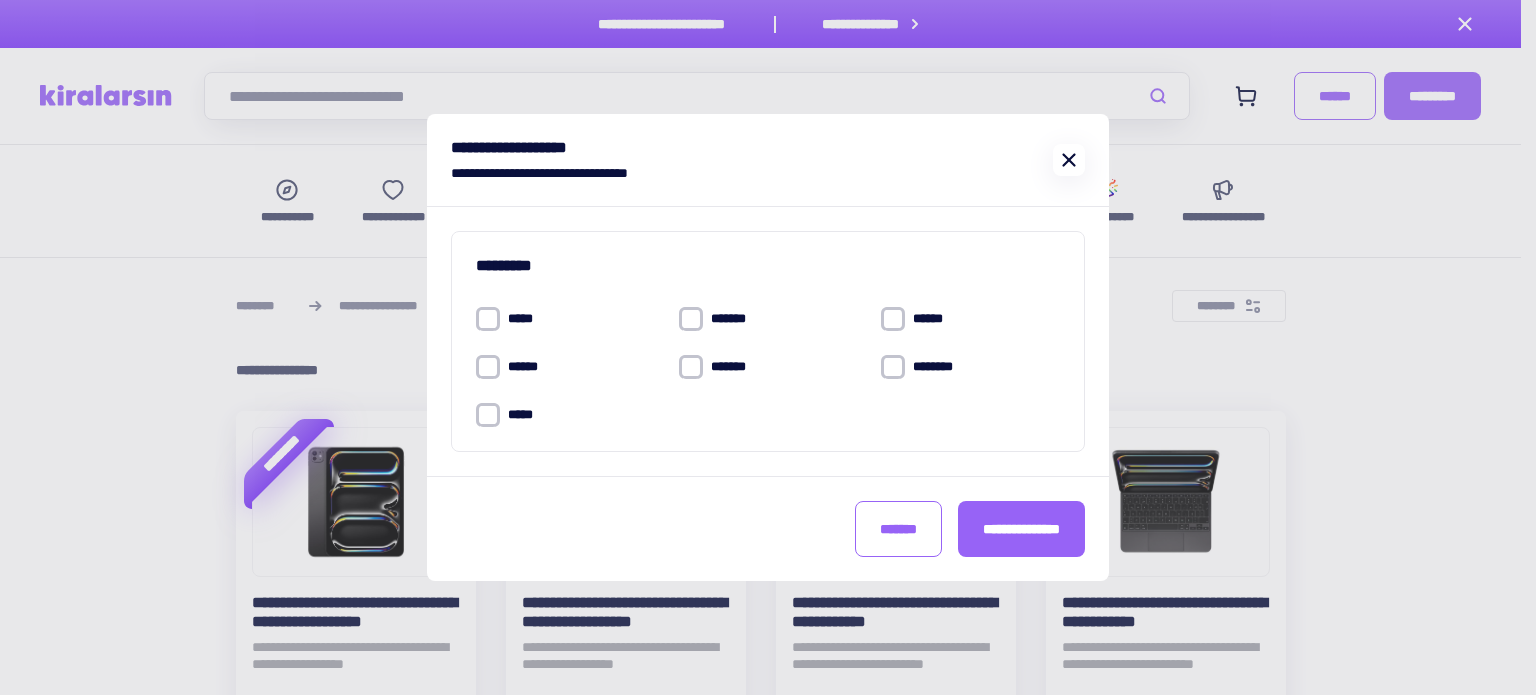 click at bounding box center [1069, 160] 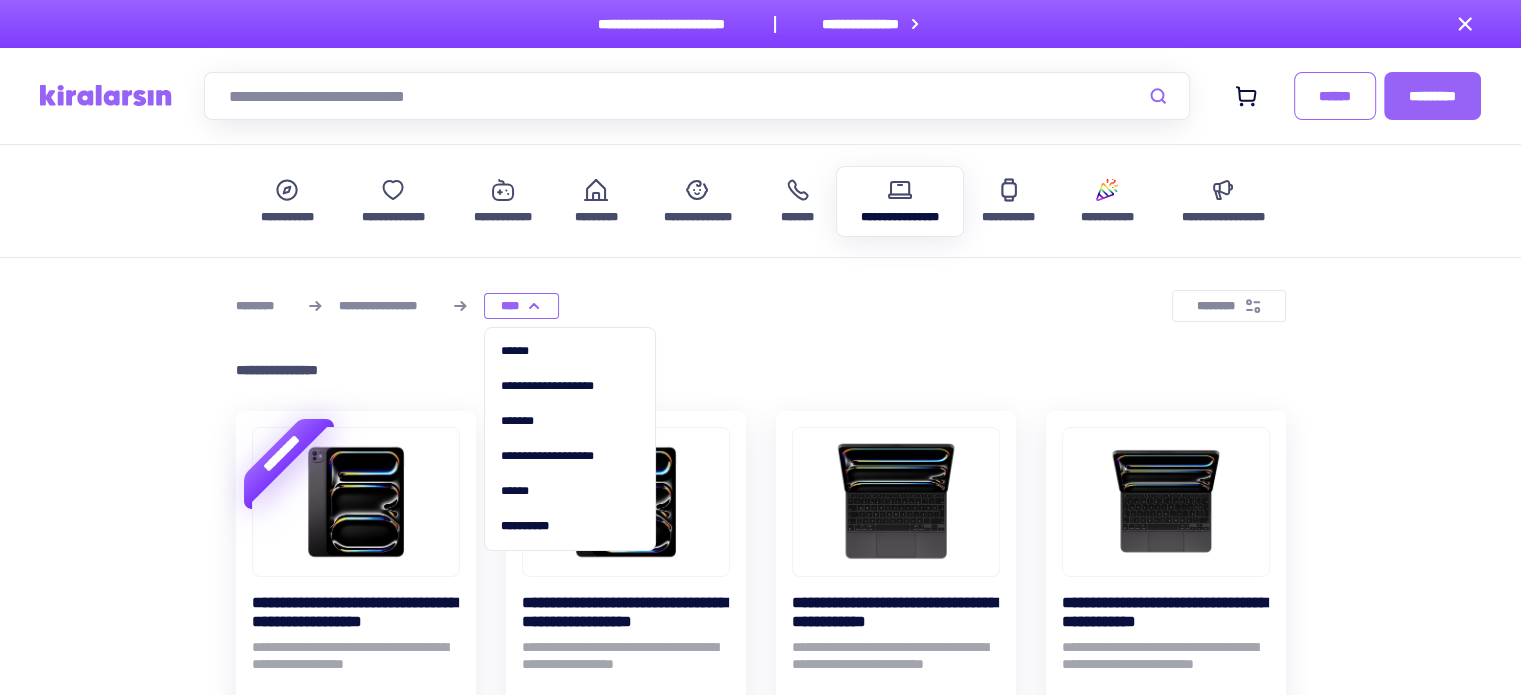 click on "****" at bounding box center (521, 306) 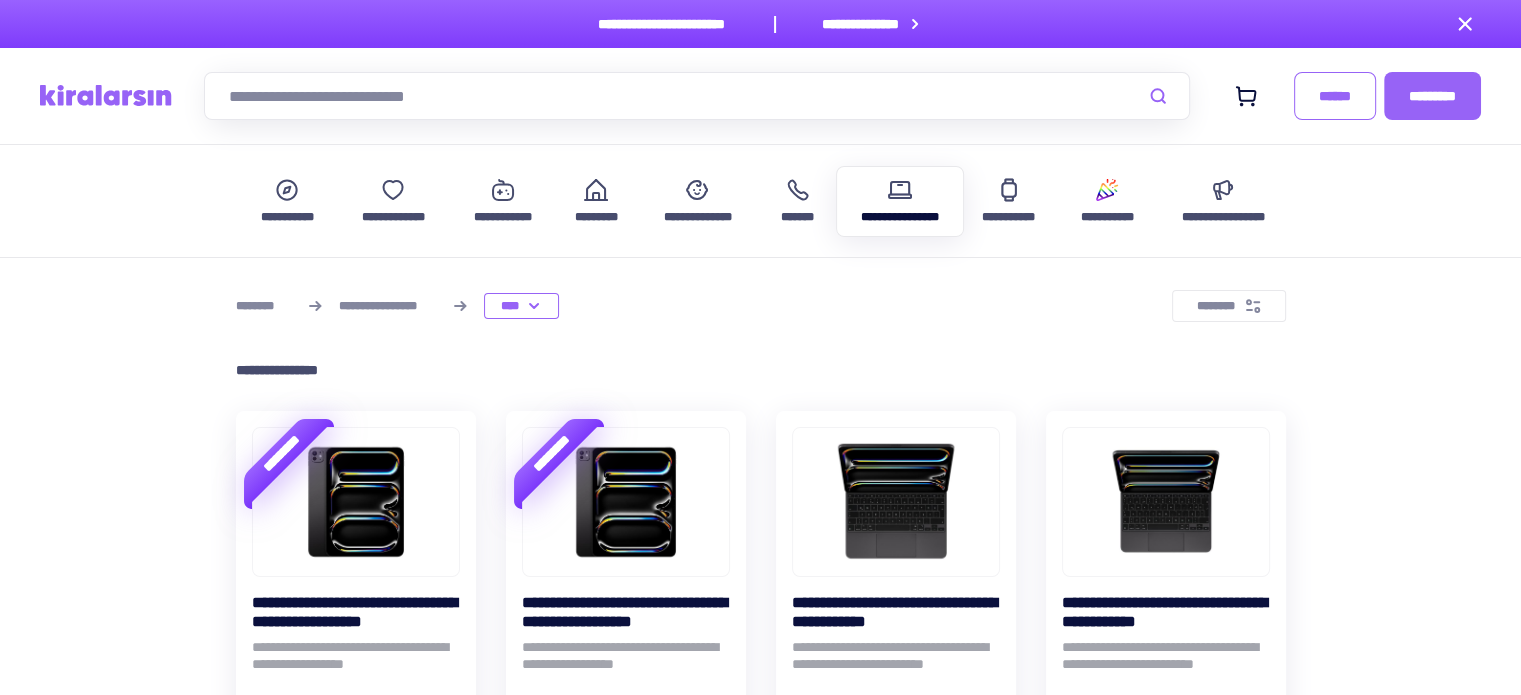 click on "**********" at bounding box center (761, 306) 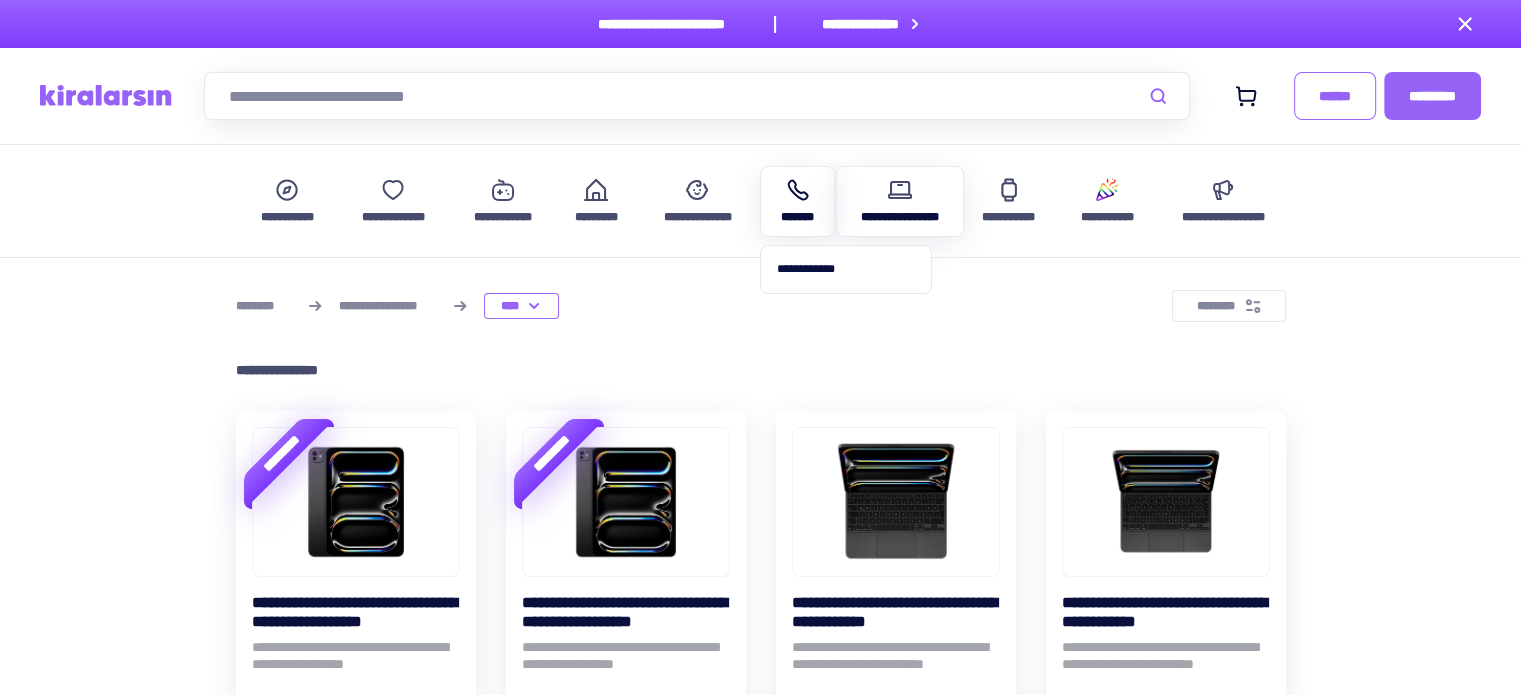 click at bounding box center [797, 190] 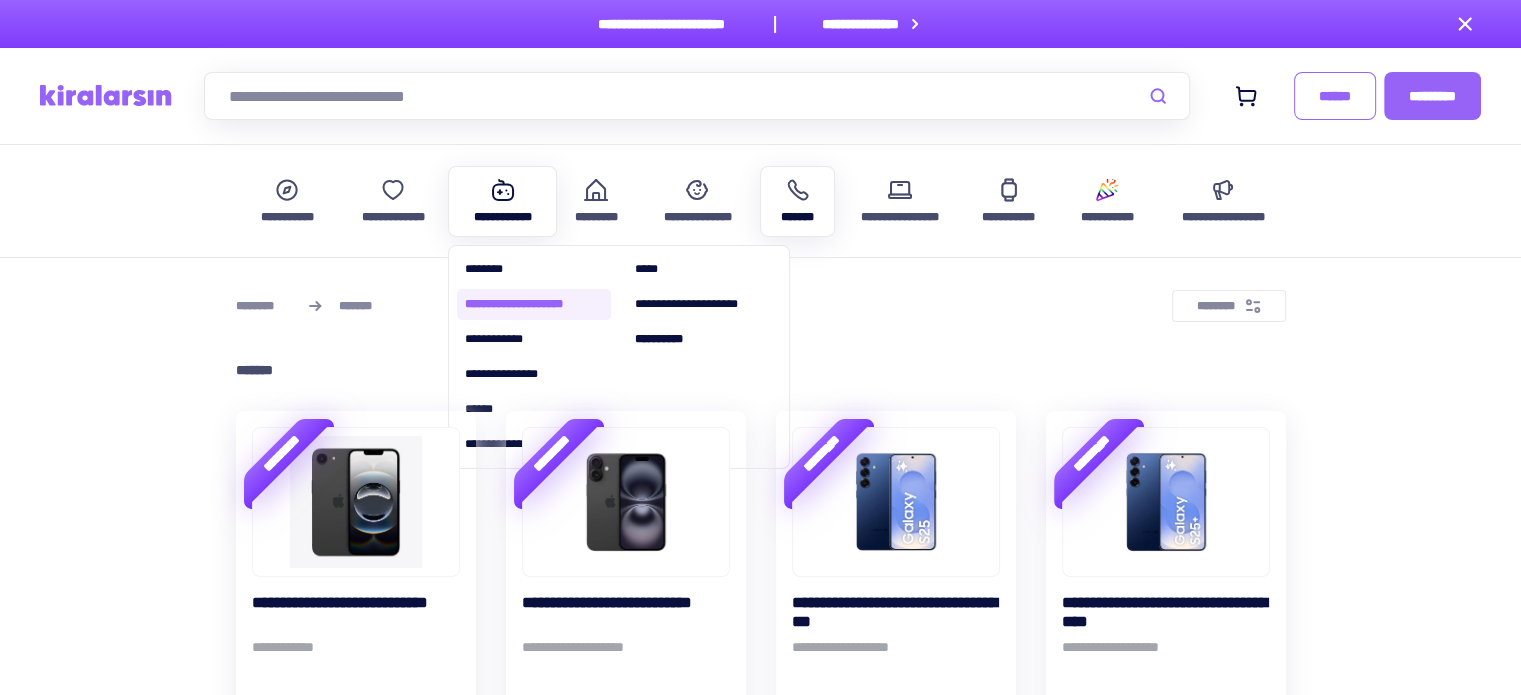 click on "**********" at bounding box center (534, 304) 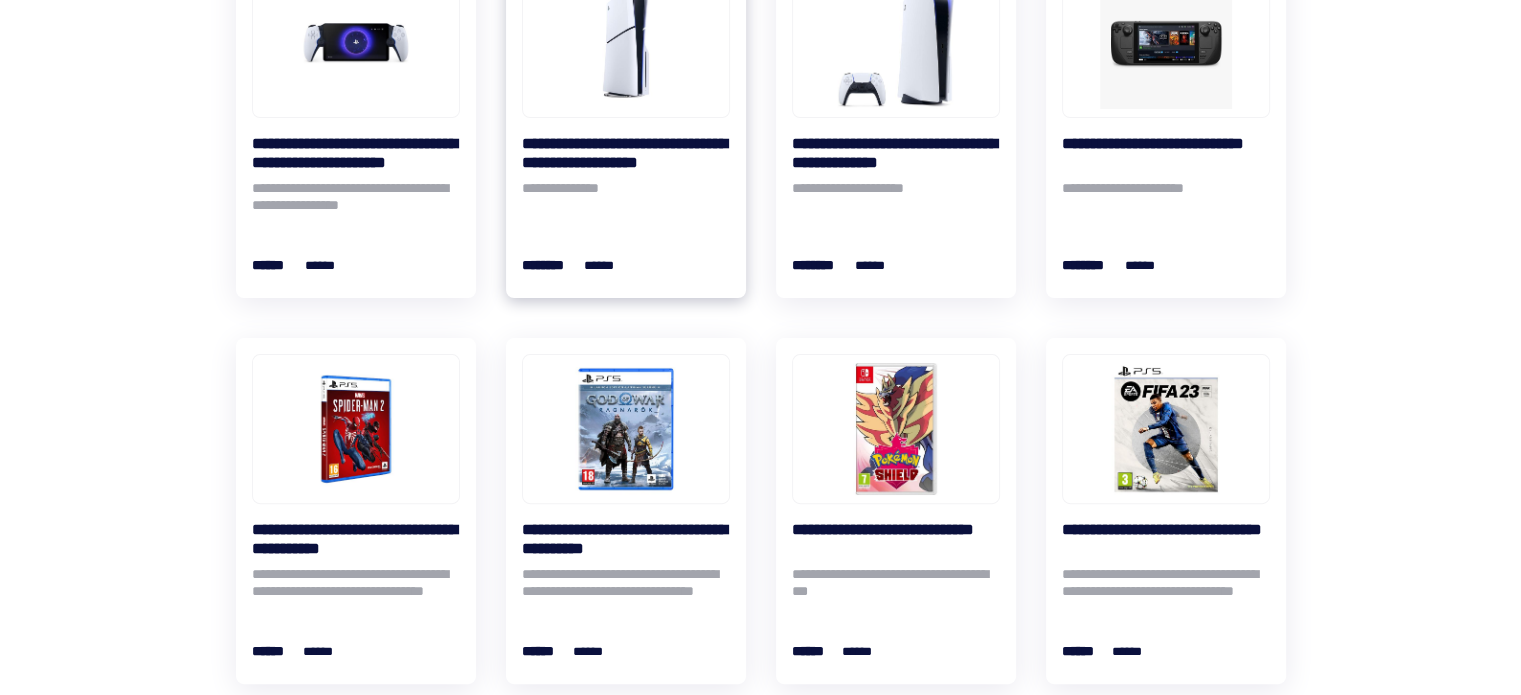 scroll, scrollTop: 300, scrollLeft: 0, axis: vertical 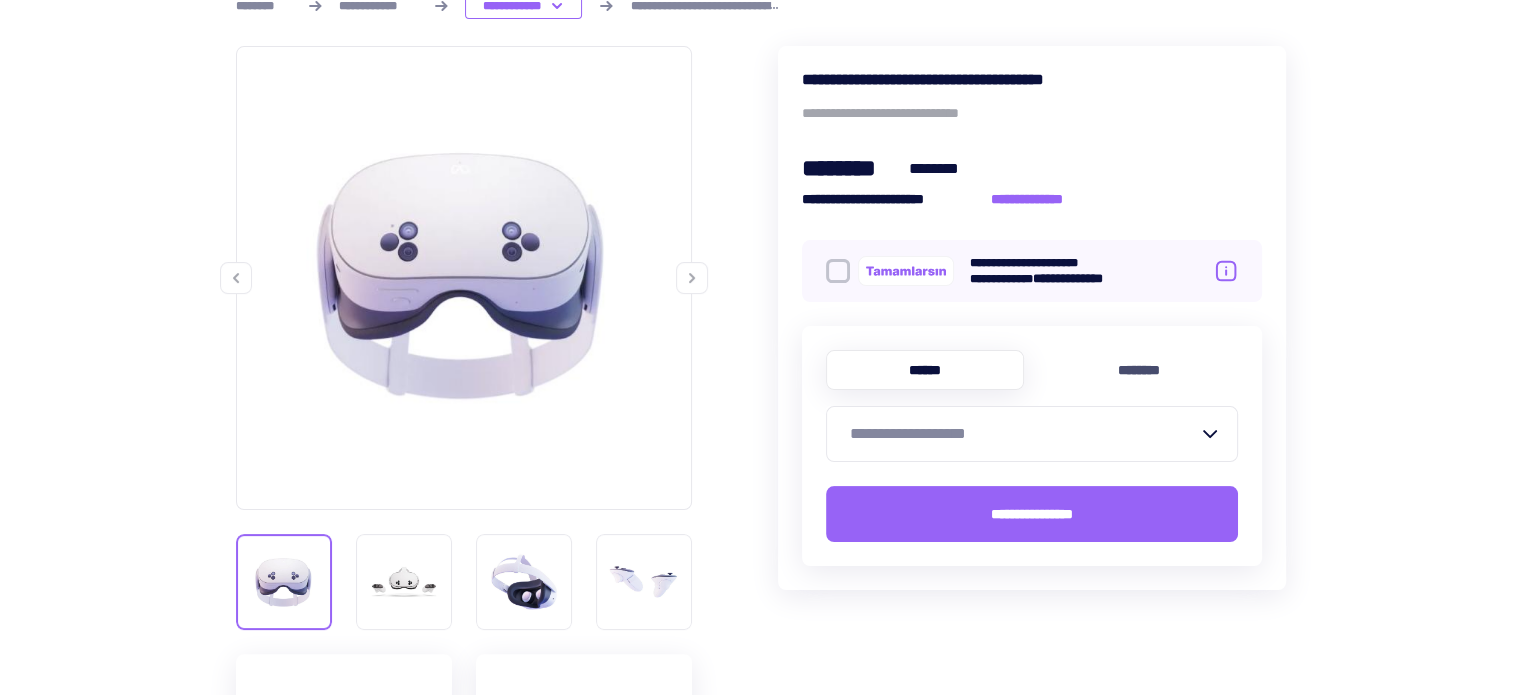 click on "**********" at bounding box center [1032, 426] 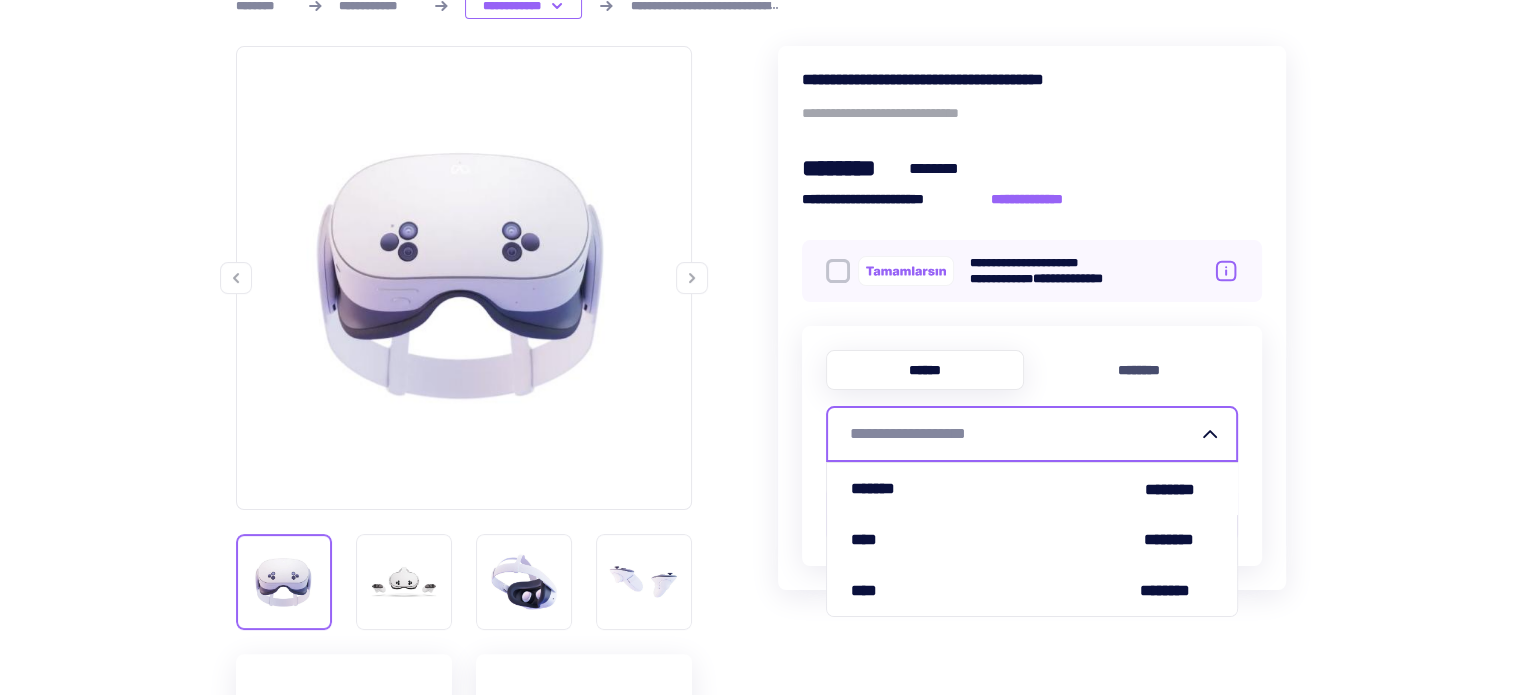 click on "****" at bounding box center (866, 539) 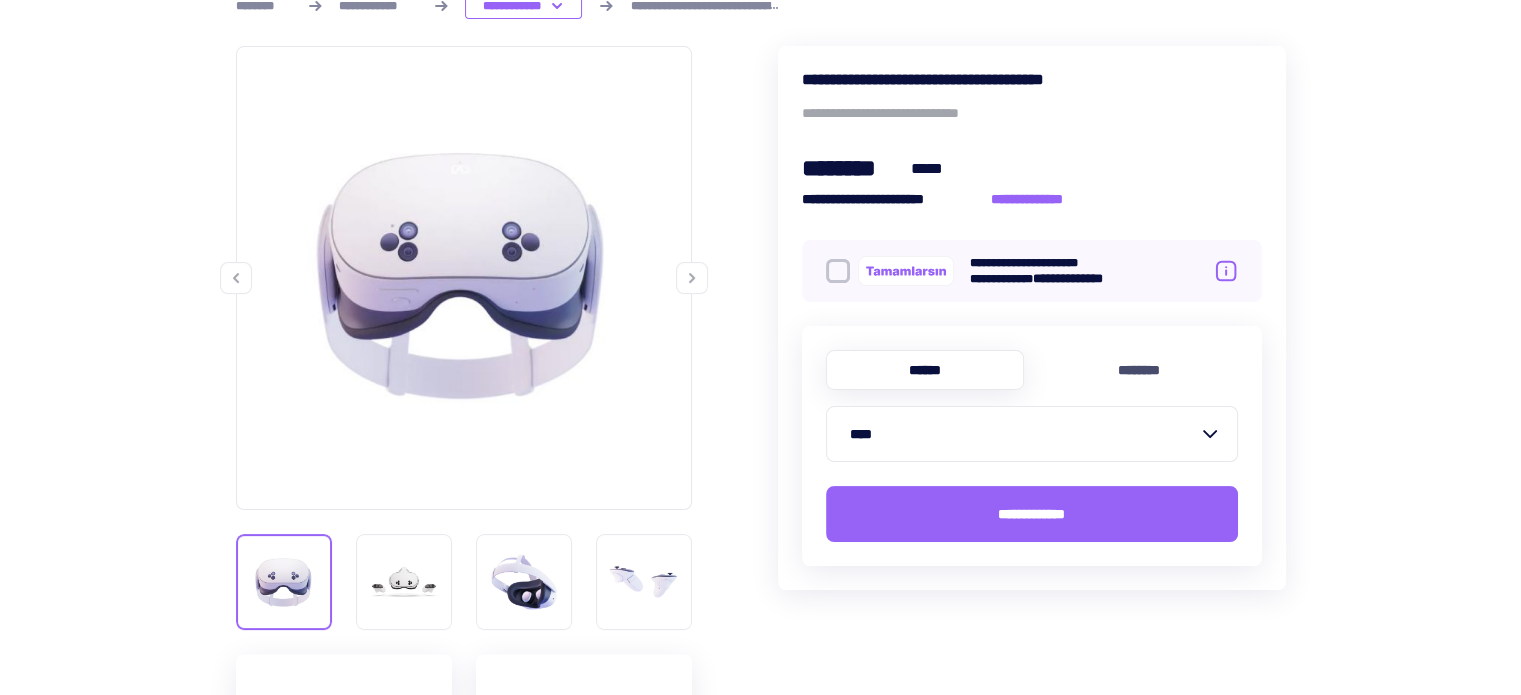 scroll, scrollTop: 200, scrollLeft: 0, axis: vertical 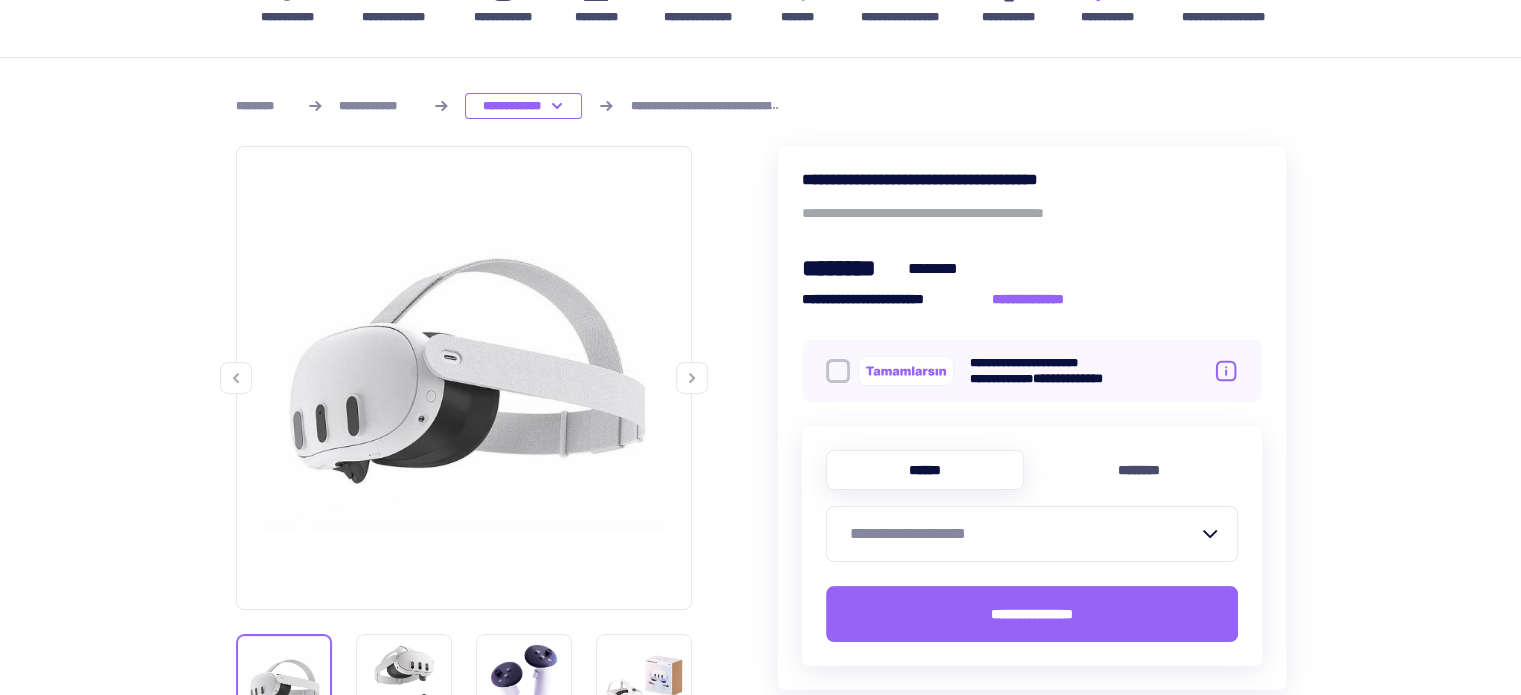 click on "**********" at bounding box center [1020, 534] 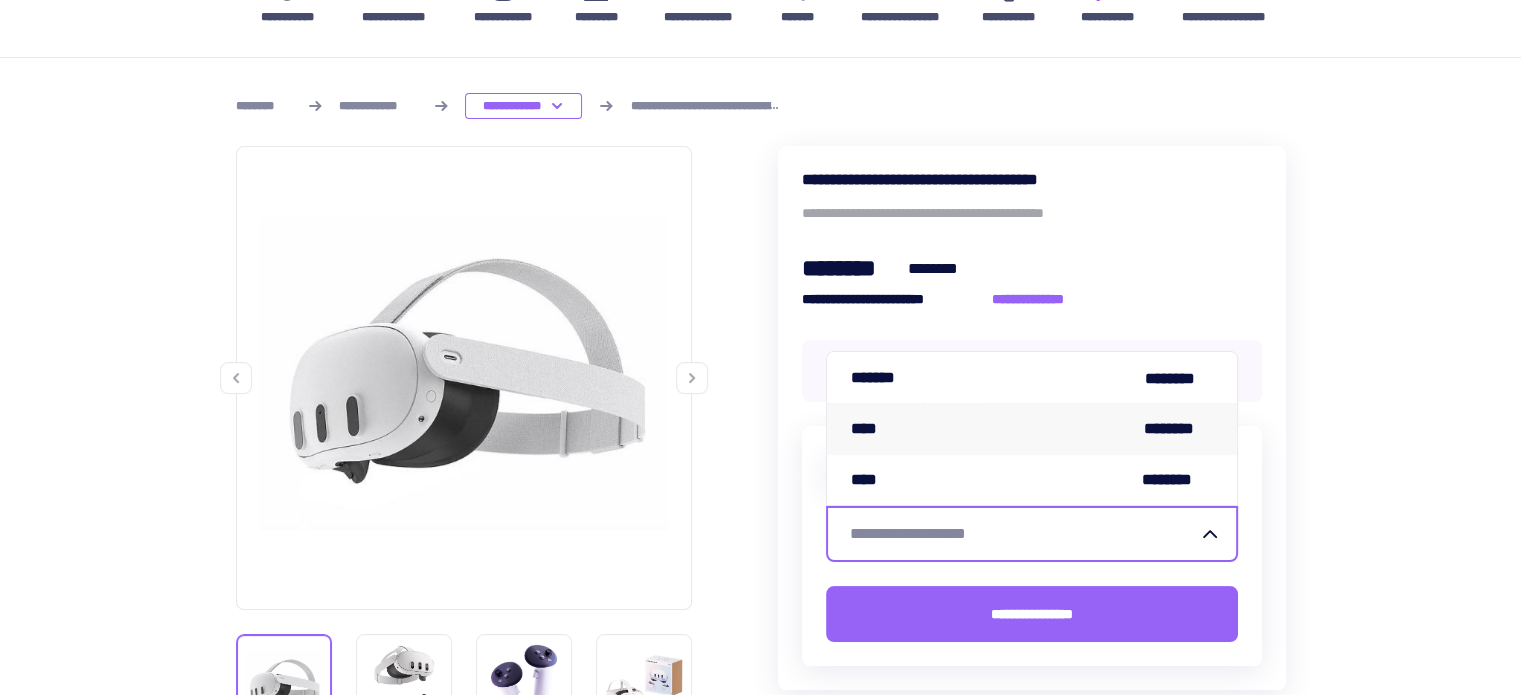 click on "**** ********" at bounding box center (1032, 428) 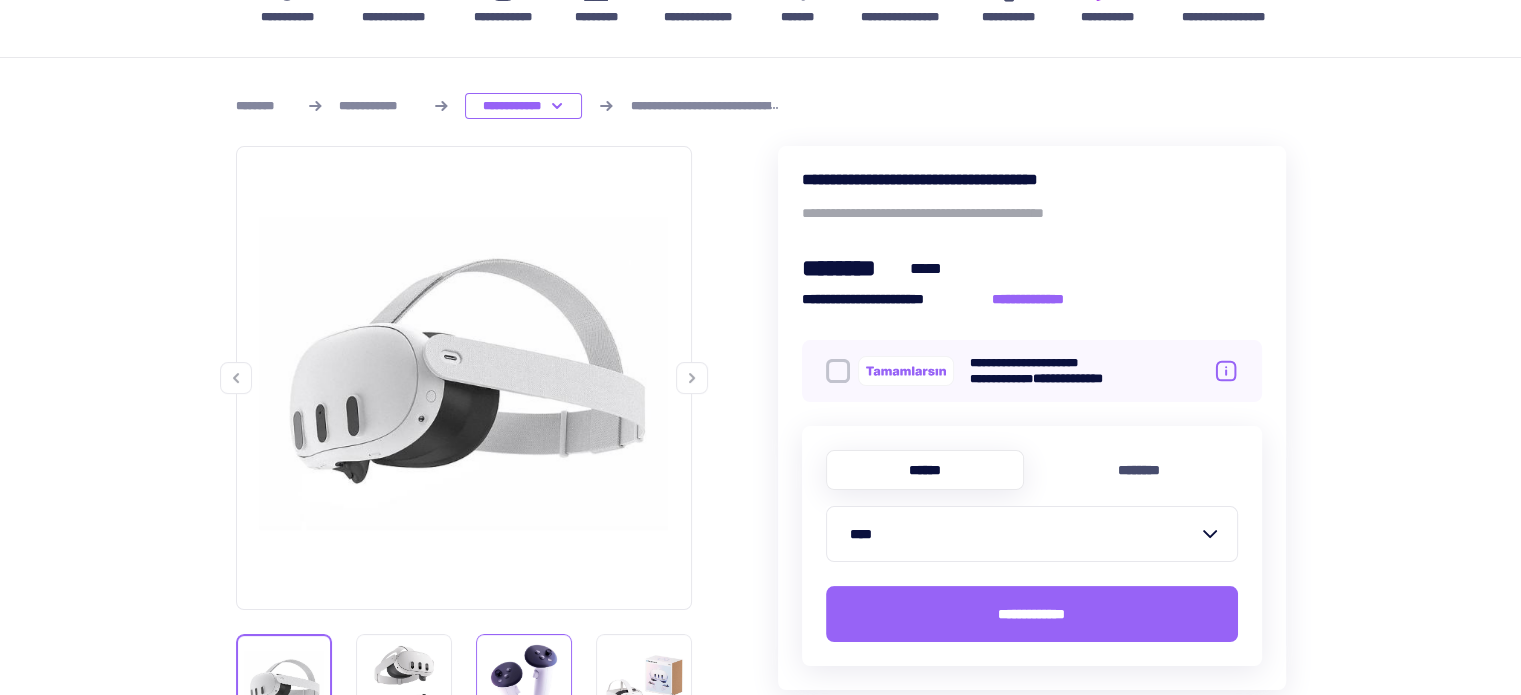 click at bounding box center (284, 682) 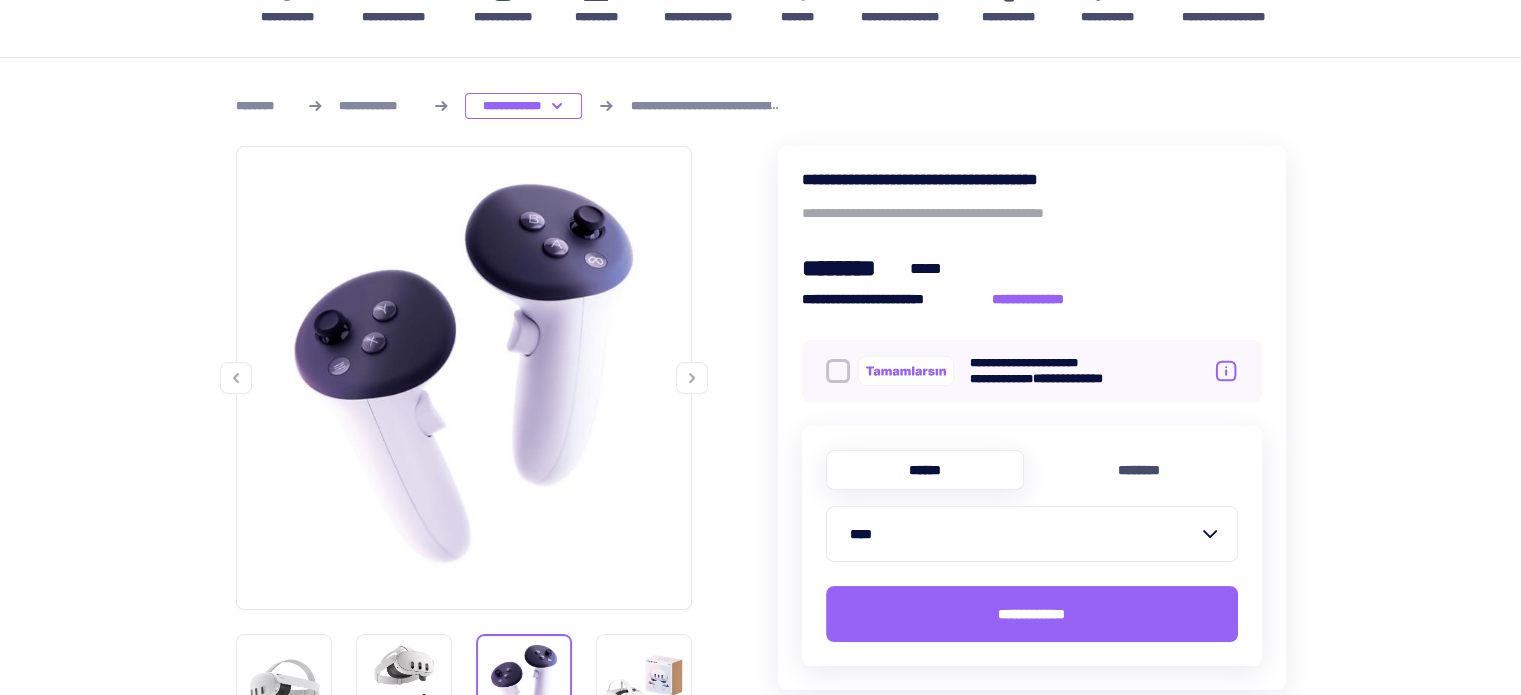 scroll, scrollTop: 300, scrollLeft: 0, axis: vertical 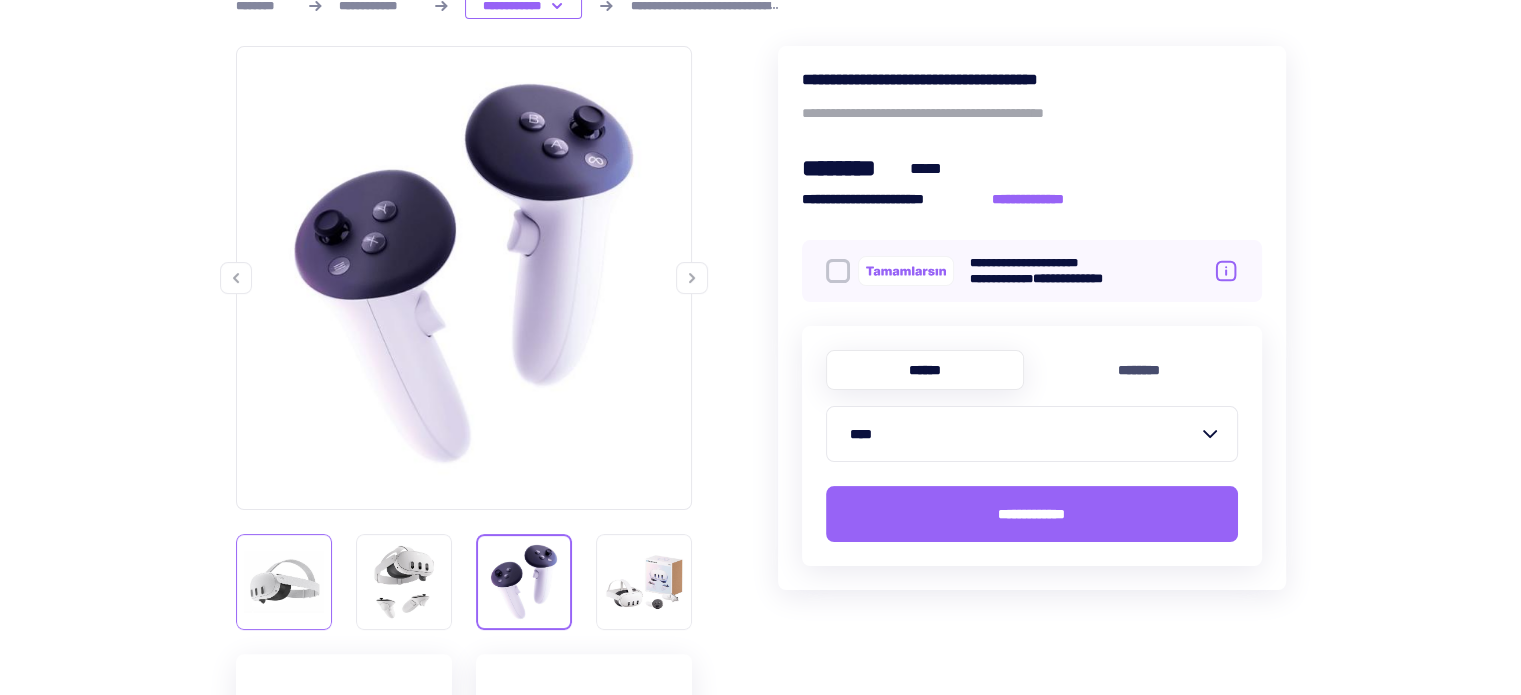 click at bounding box center (284, 582) 